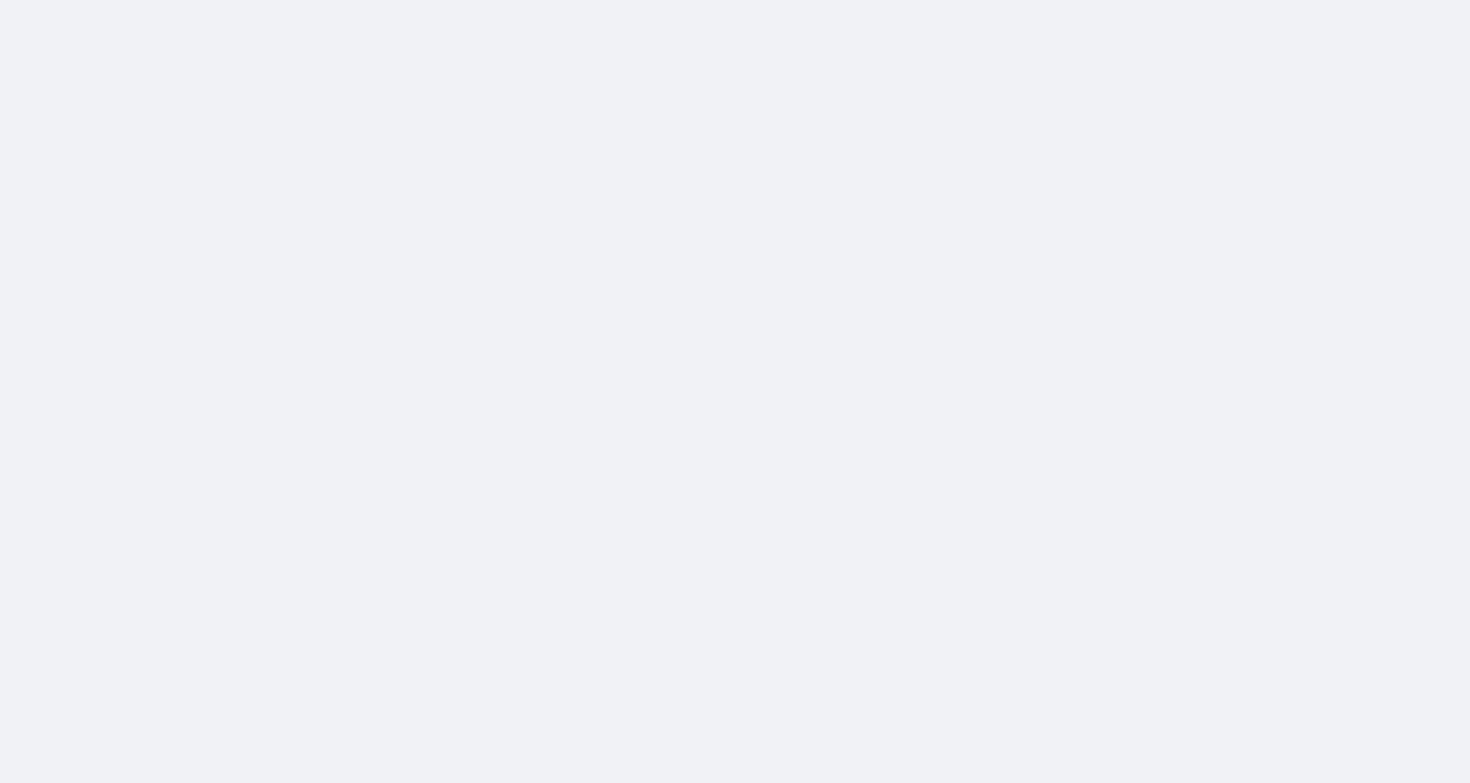 scroll, scrollTop: 0, scrollLeft: 0, axis: both 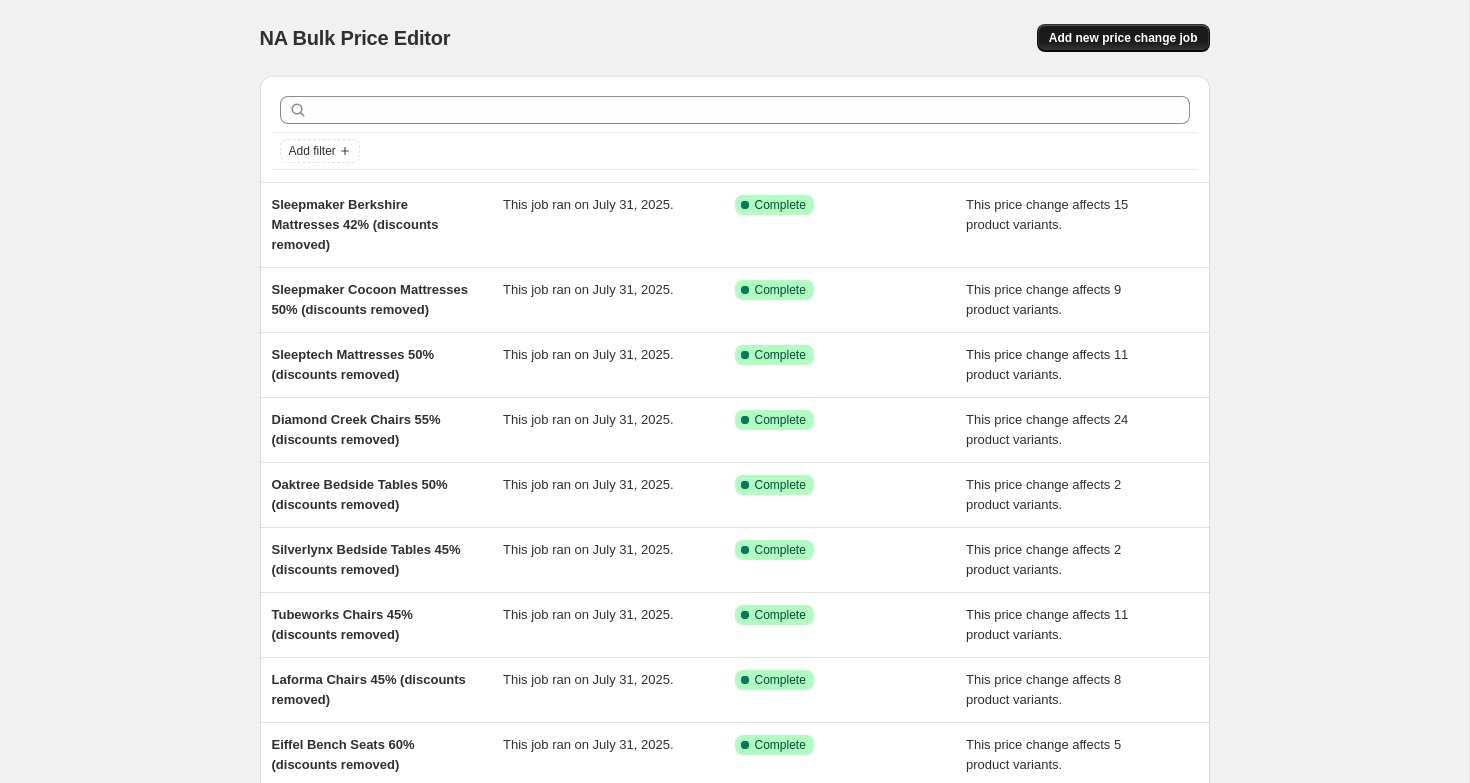 click on "Add new price change job" at bounding box center [1123, 38] 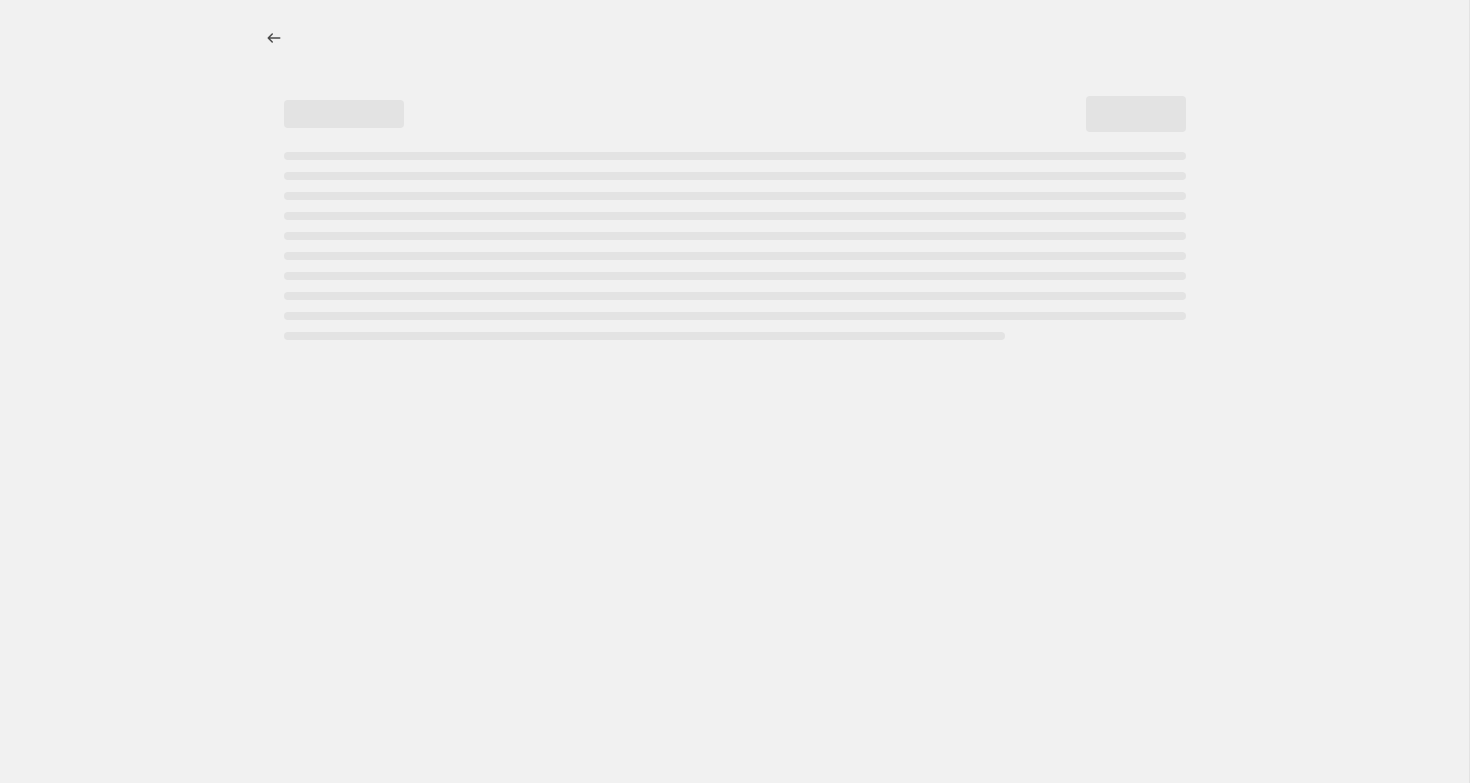 select on "percentage" 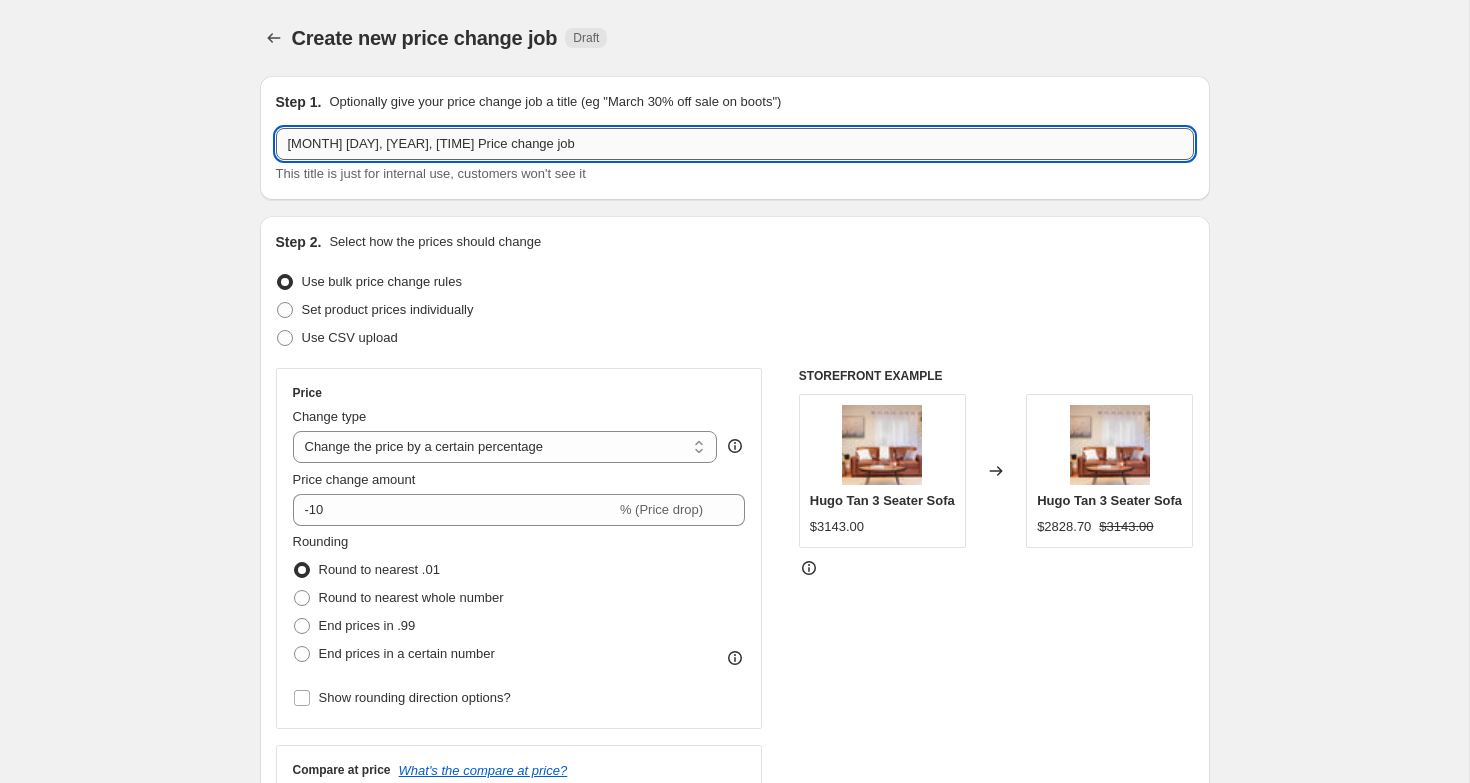 click on "[MONTH] [DAY], [YEAR], [TIME] Price change job" at bounding box center (735, 144) 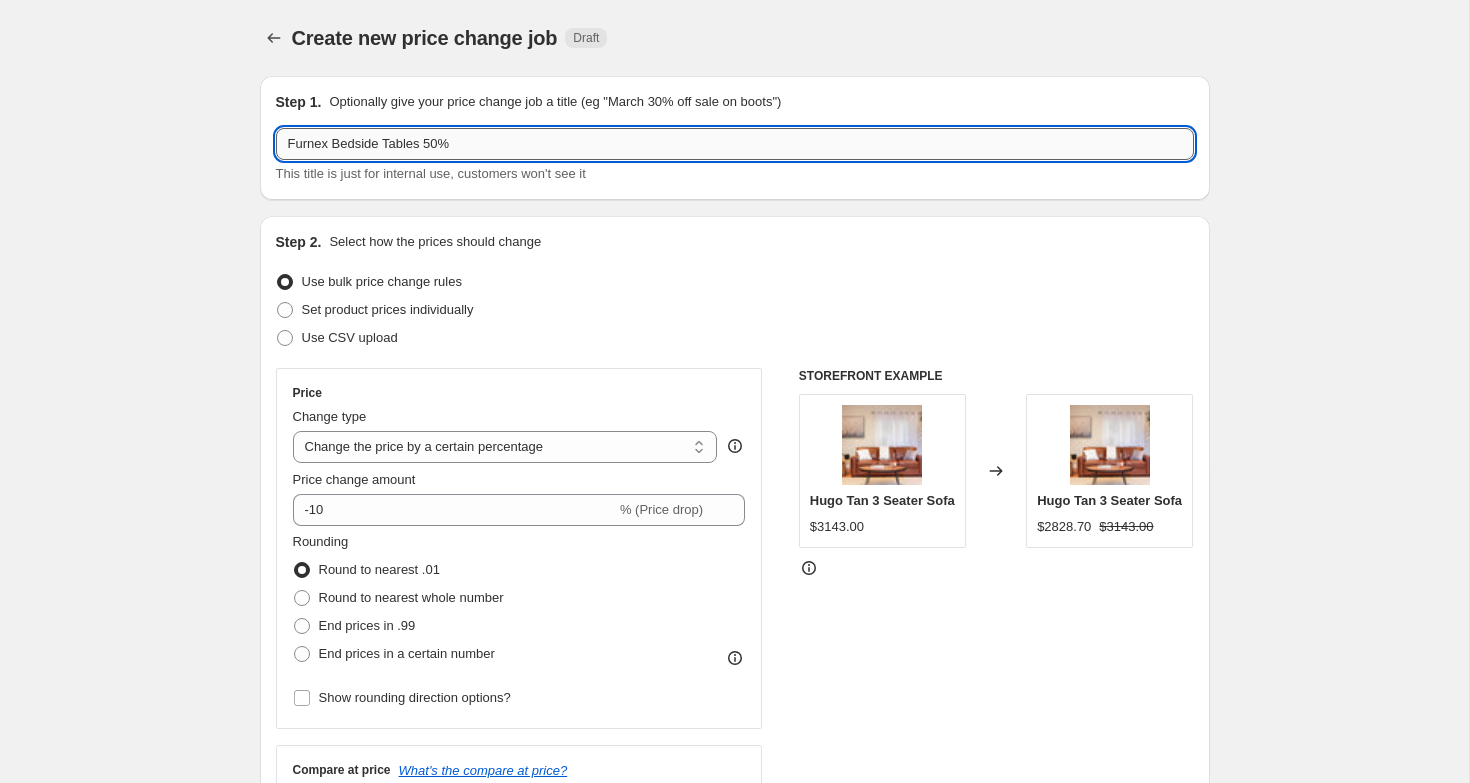 click on "Furnex Bedside Tables 50%" at bounding box center (735, 144) 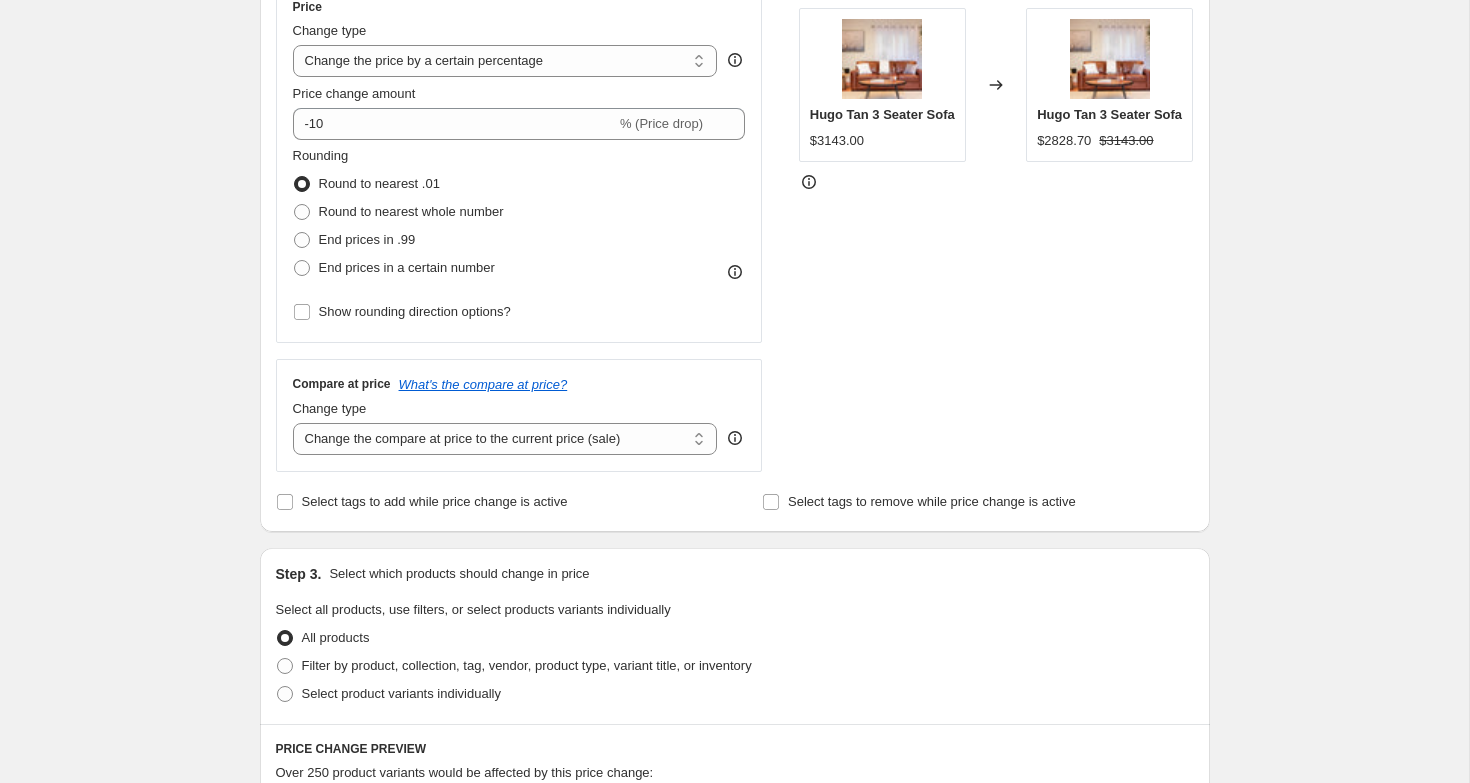 scroll, scrollTop: 392, scrollLeft: 0, axis: vertical 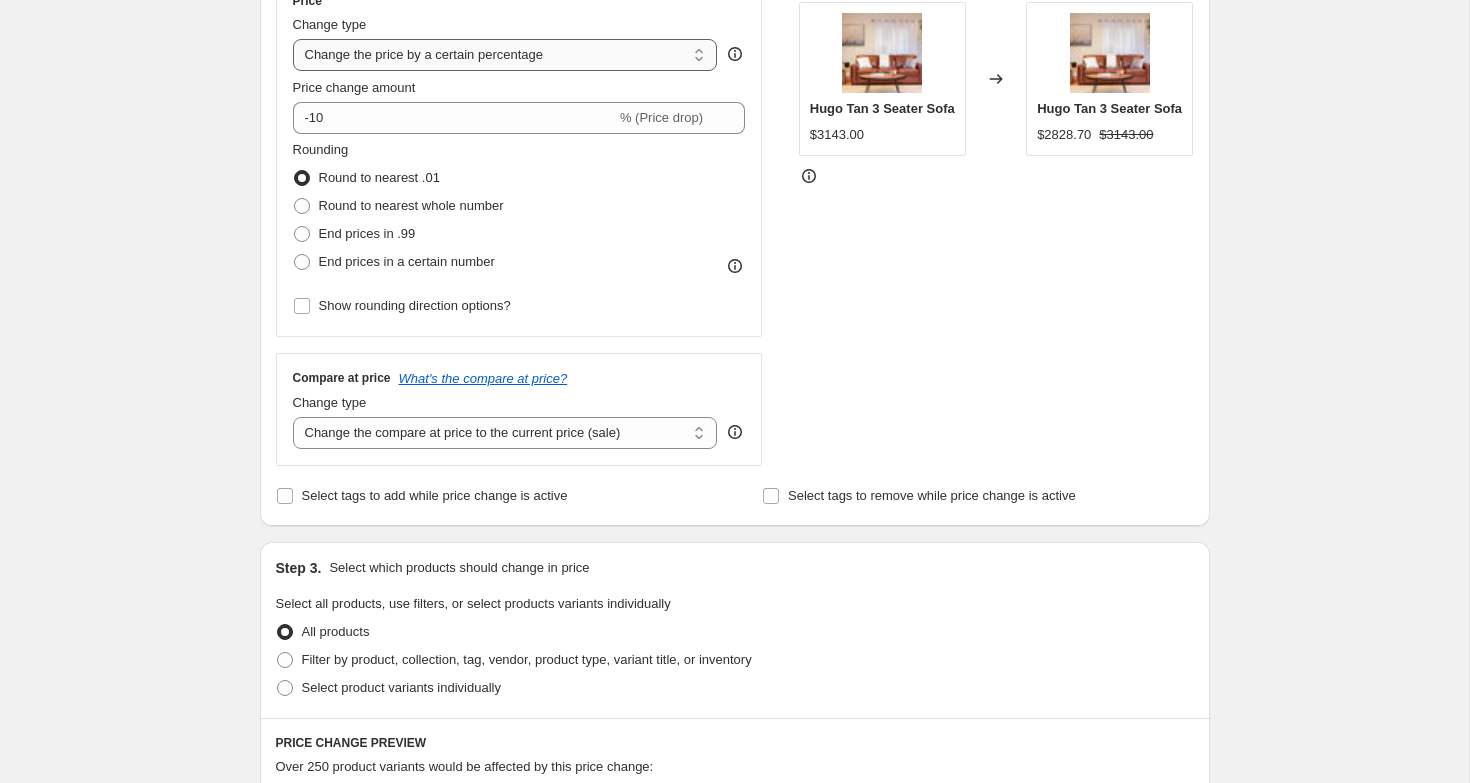 type on "Furnex, Swan Bedding Bedside Tables 50%" 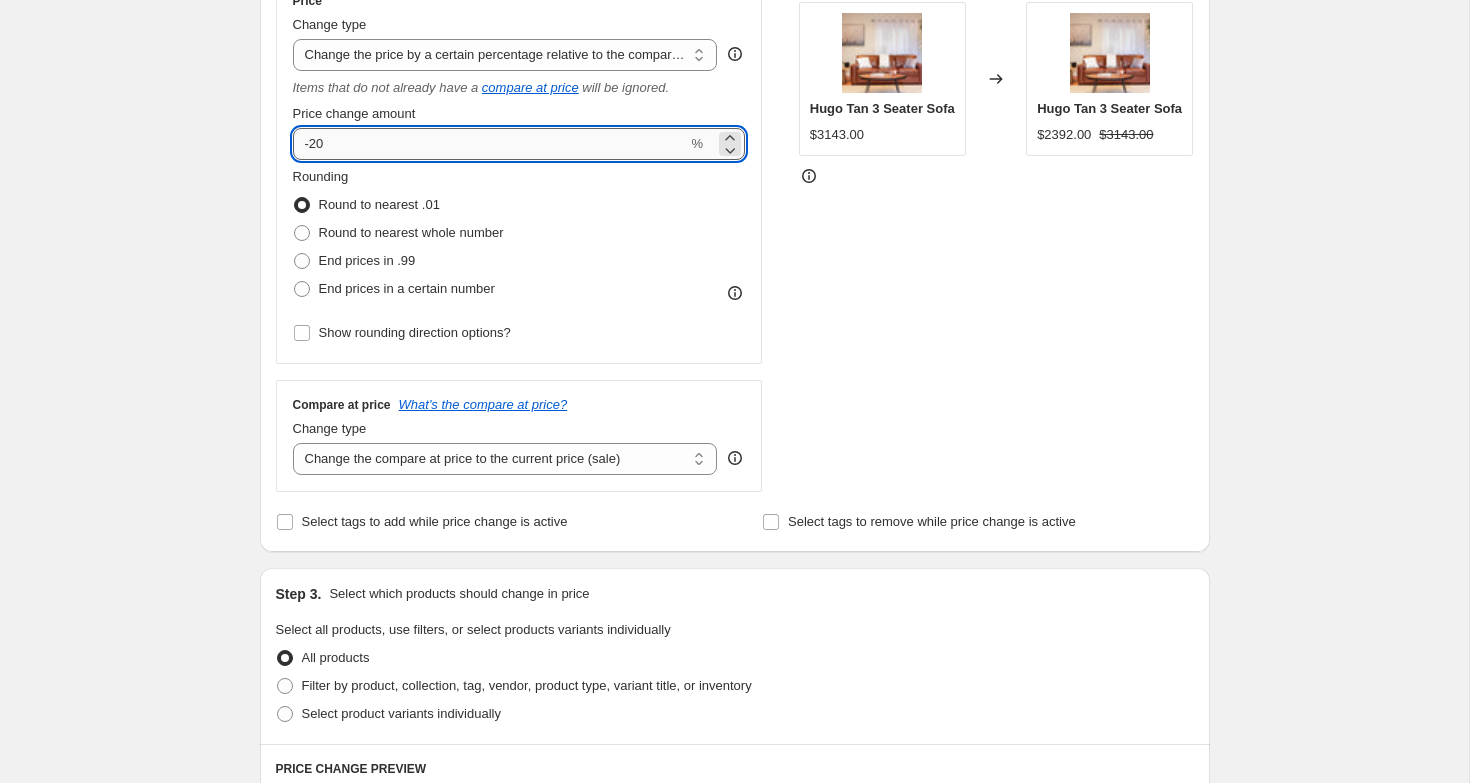 click on "-20" at bounding box center [490, 144] 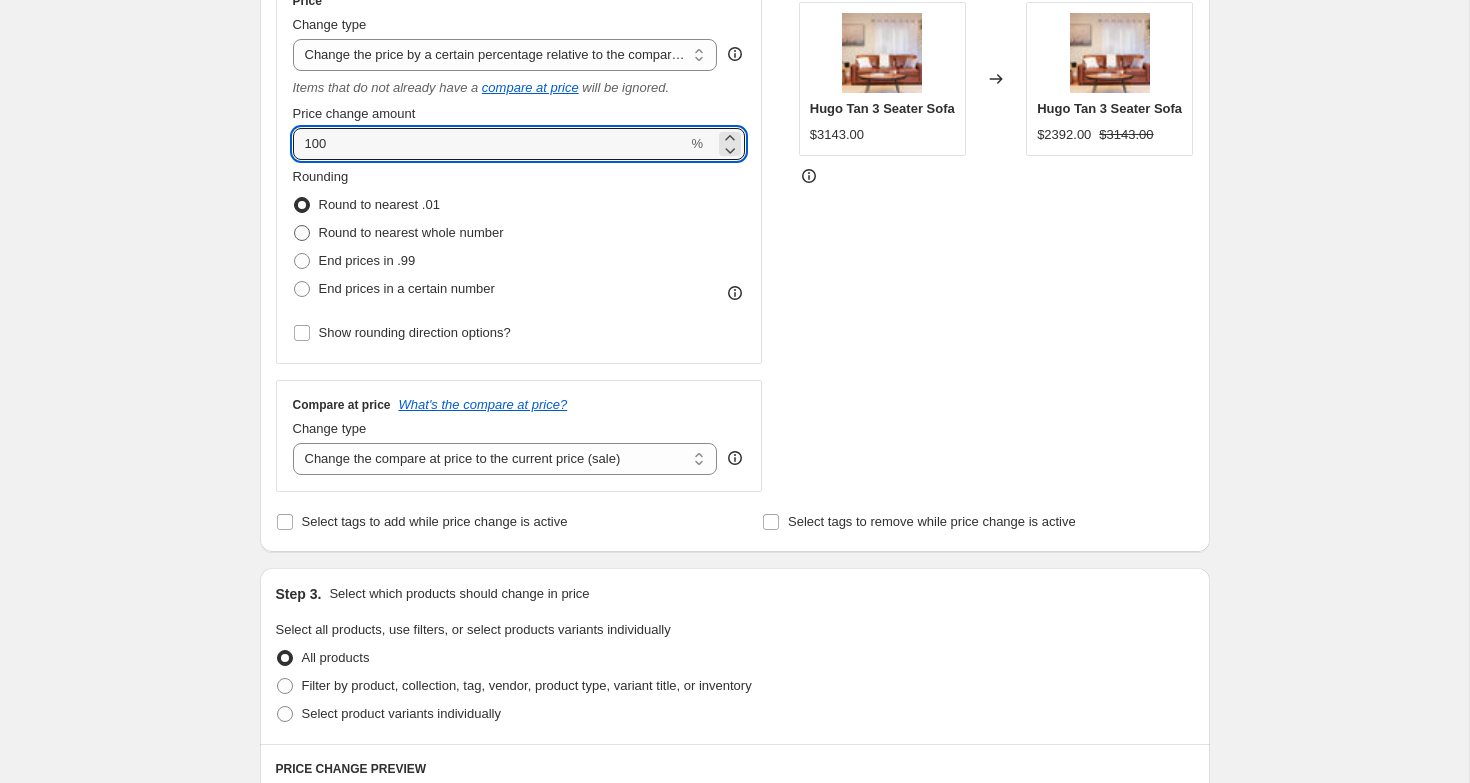 type on "100" 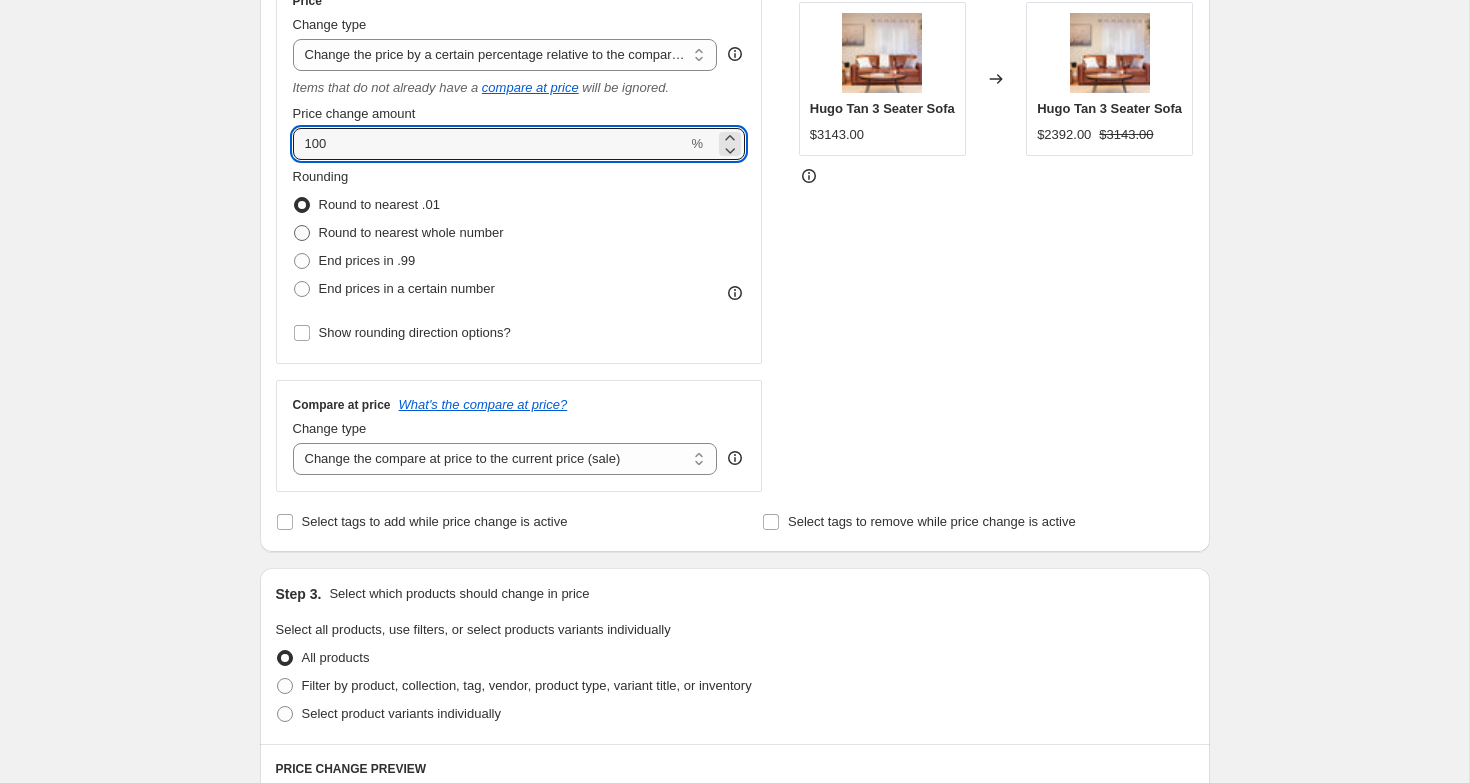 radio on "true" 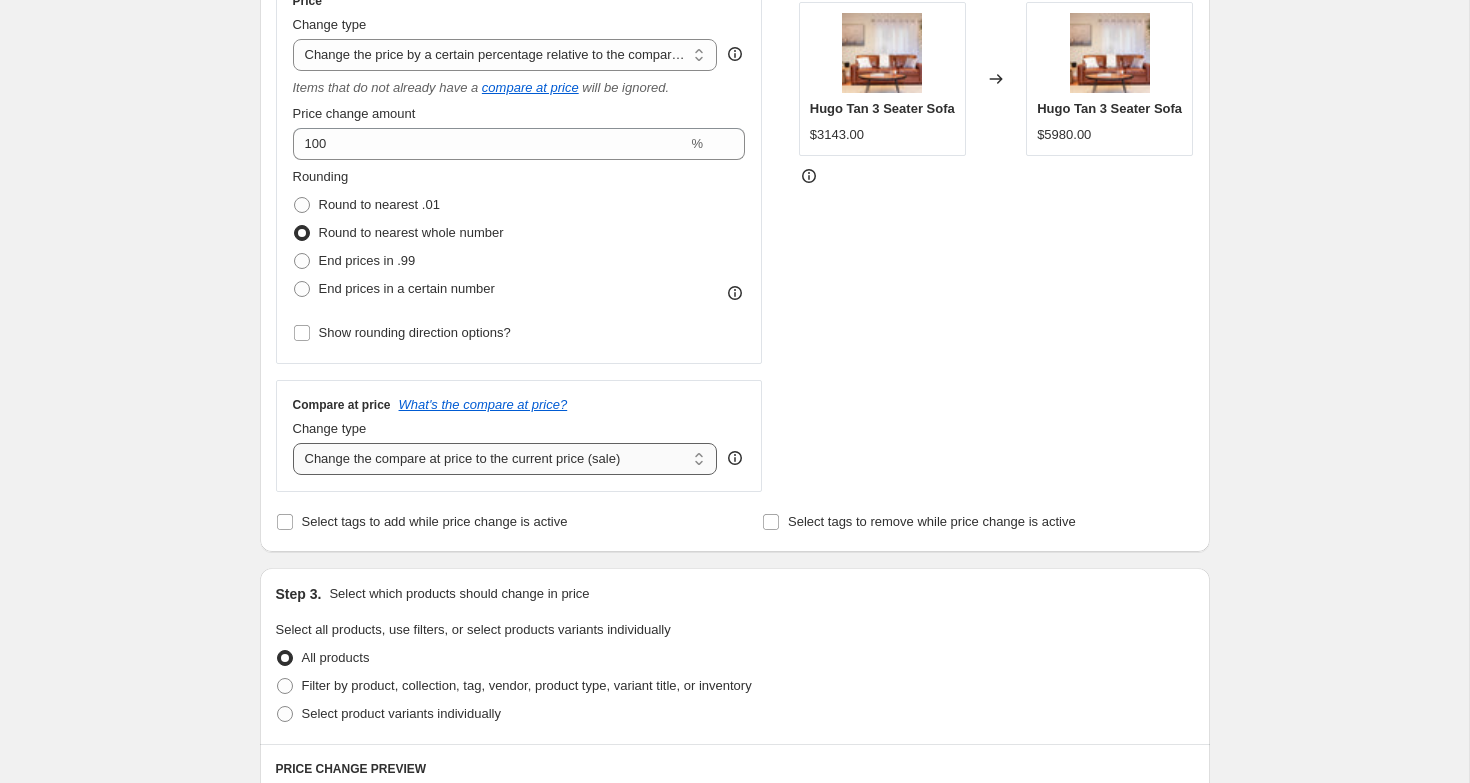 click on "Change the compare at price to the current price (sale) Change the compare at price to a certain amount Change the compare at price by a certain amount Change the compare at price by a certain percentage Change the compare at price by a certain amount relative to the actual price Change the compare at price by a certain percentage relative to the actual price Don't change the compare at price Remove the compare at price" at bounding box center (505, 459) 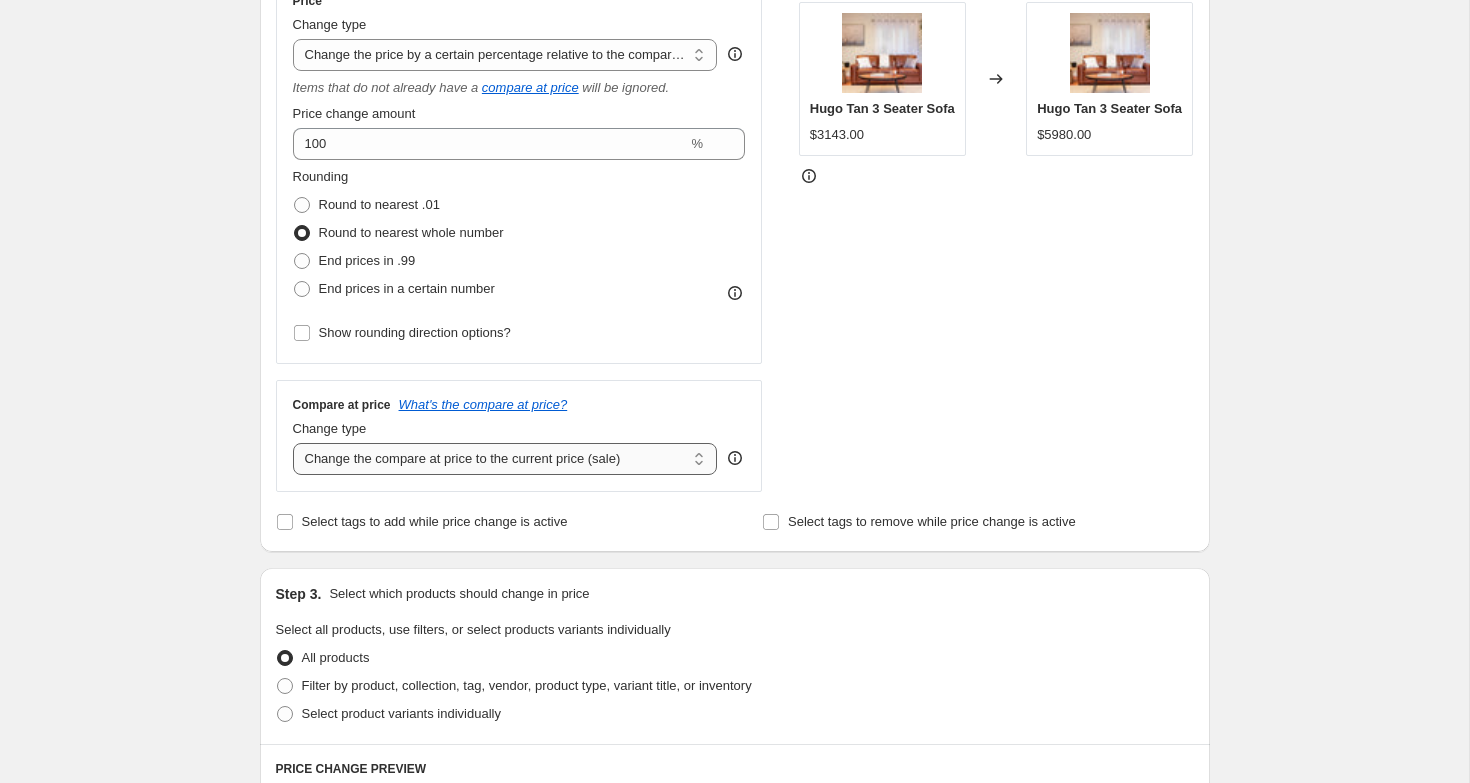 select on "pp" 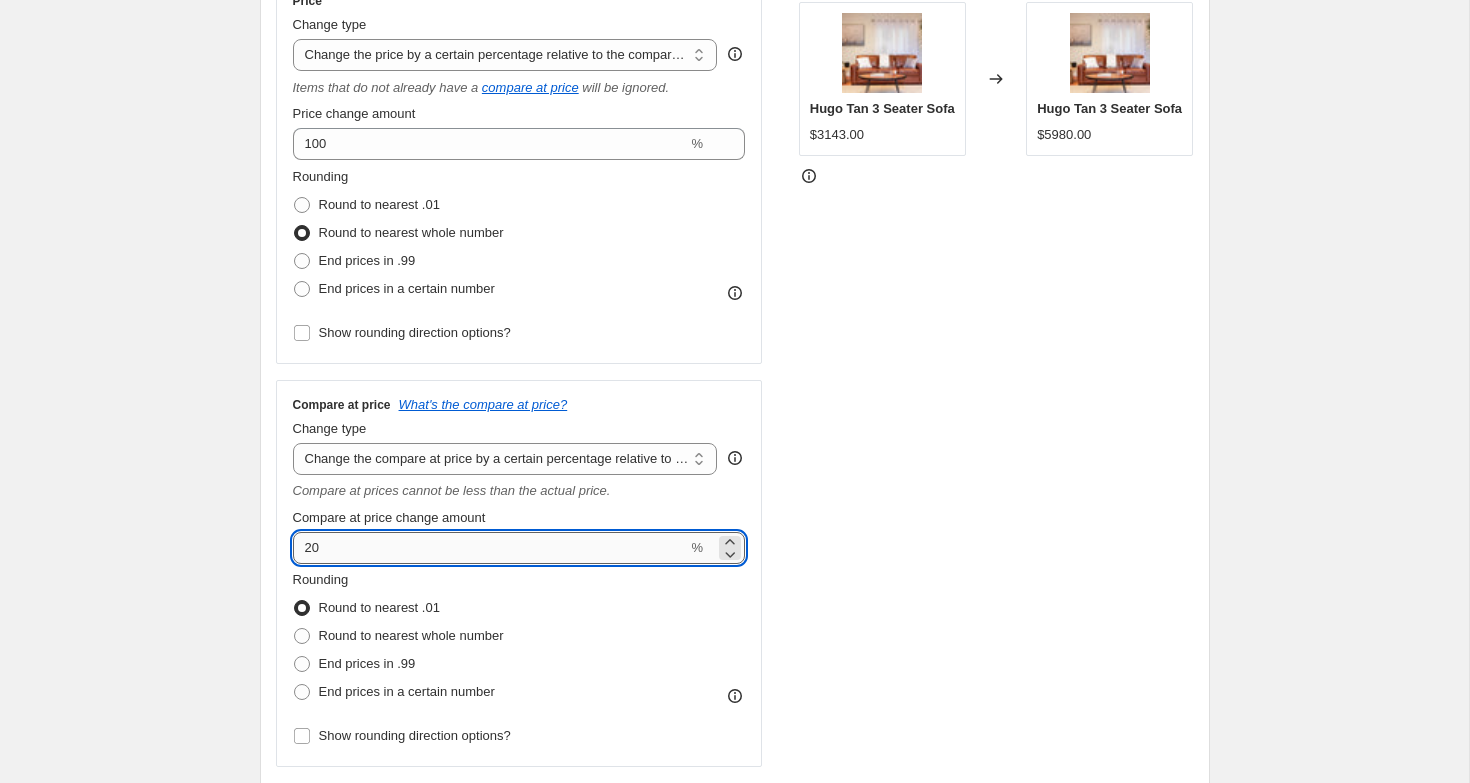 click on "20" at bounding box center [490, 548] 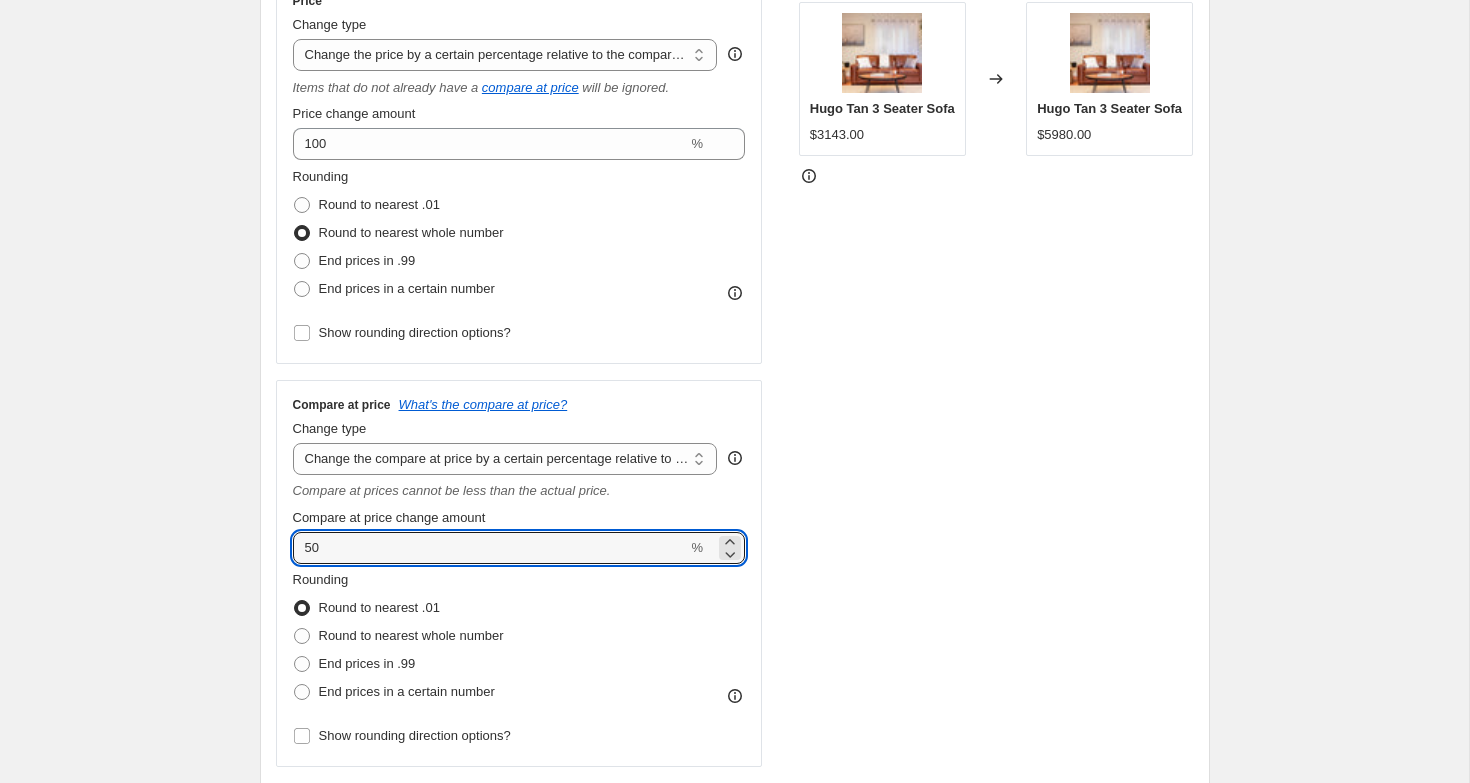 type on "50" 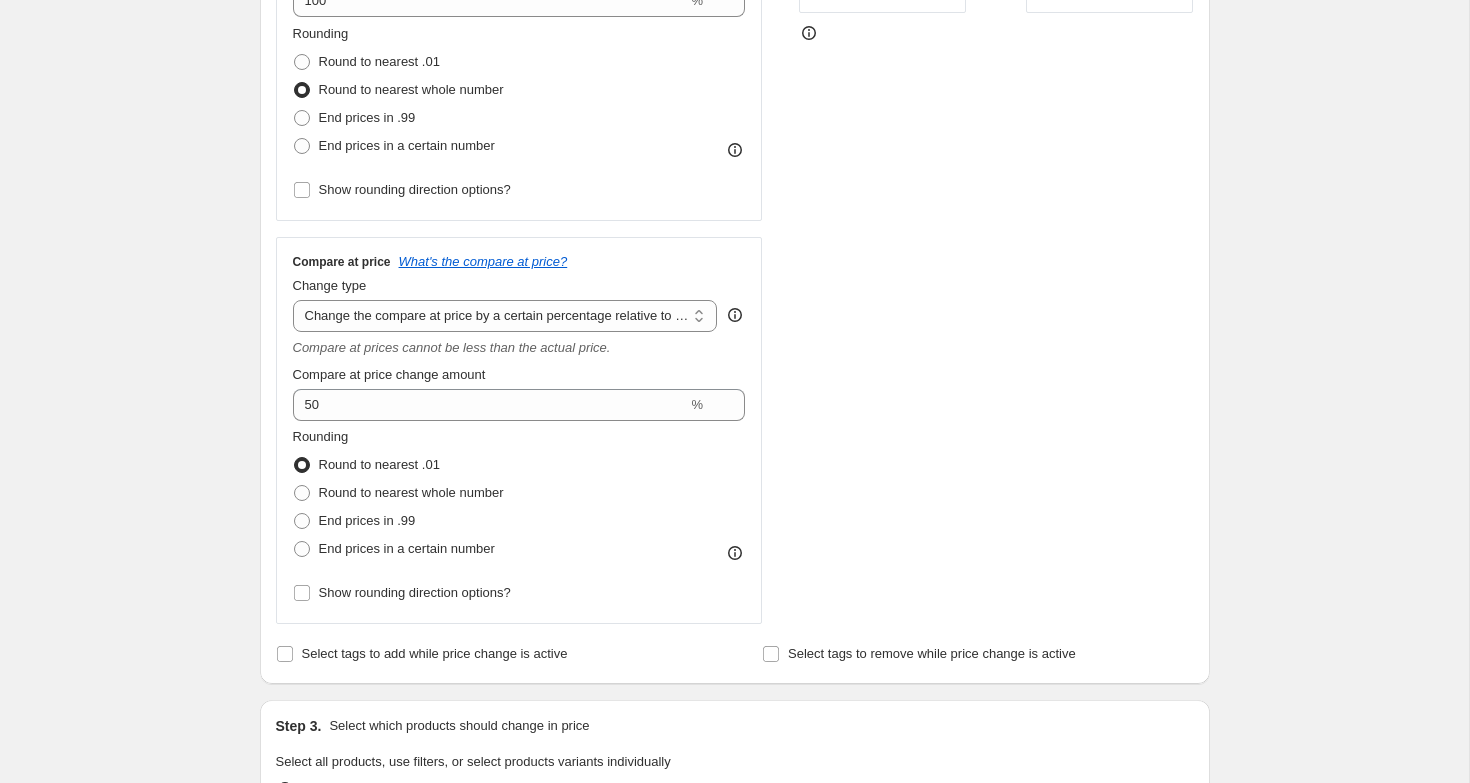 scroll, scrollTop: 557, scrollLeft: 0, axis: vertical 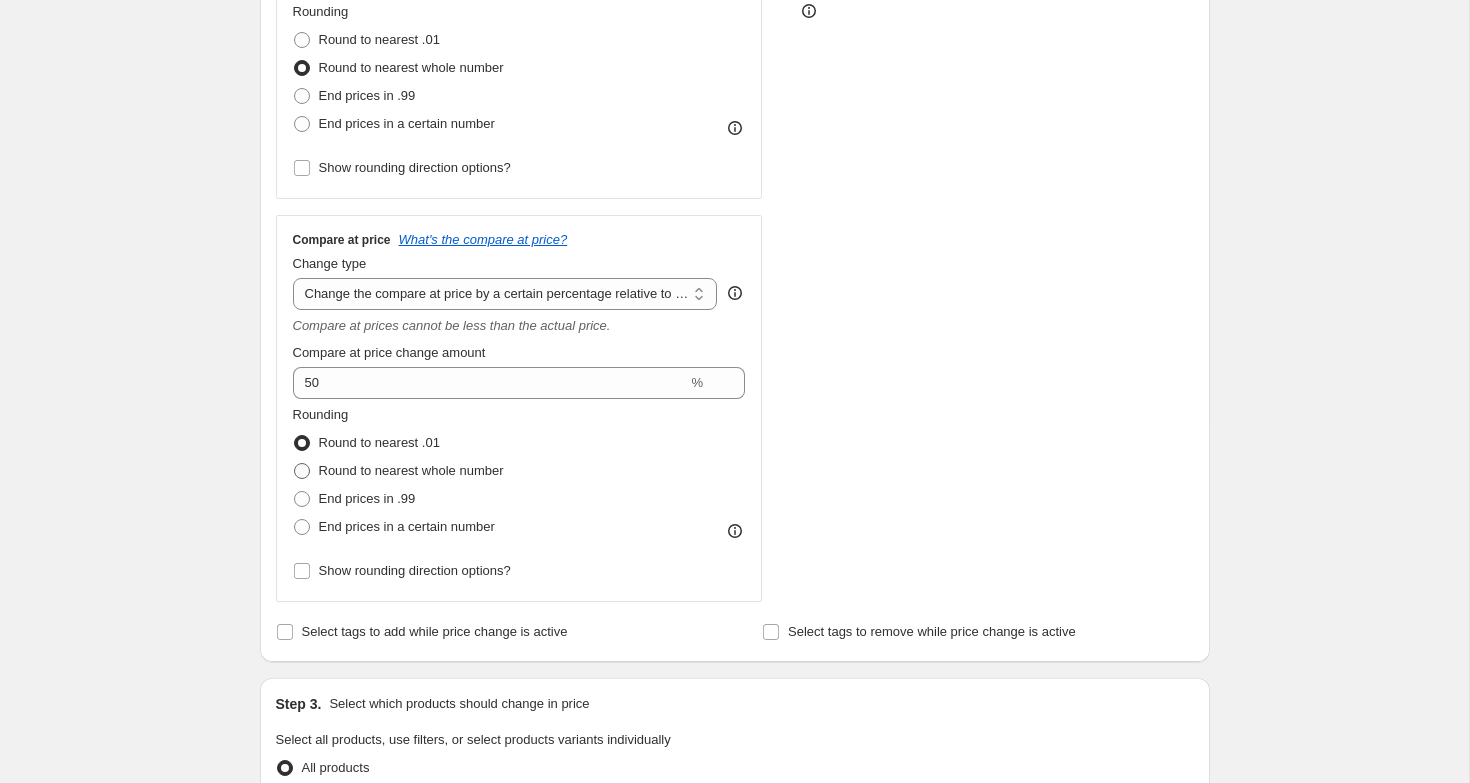 click on "Round to nearest whole number" at bounding box center [411, 470] 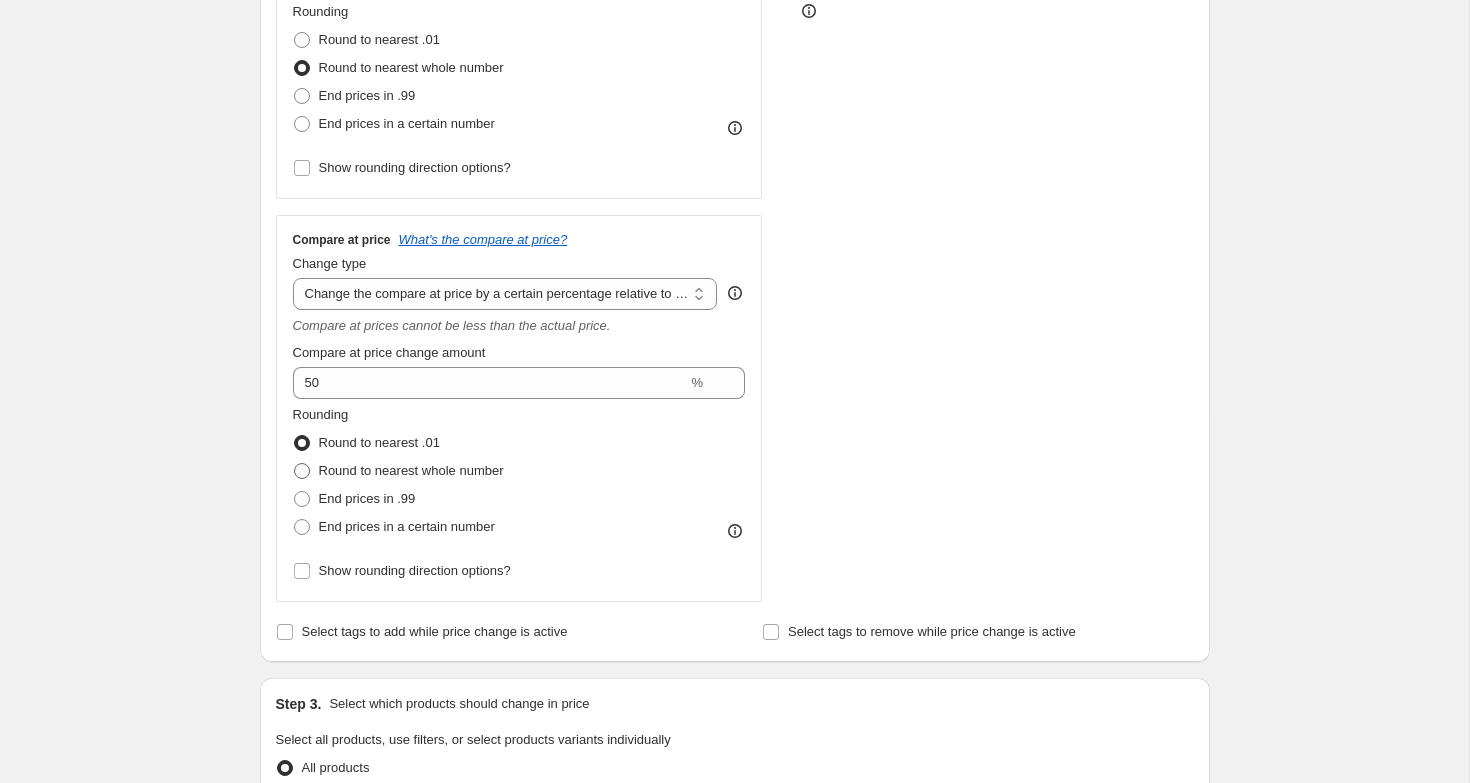 radio on "true" 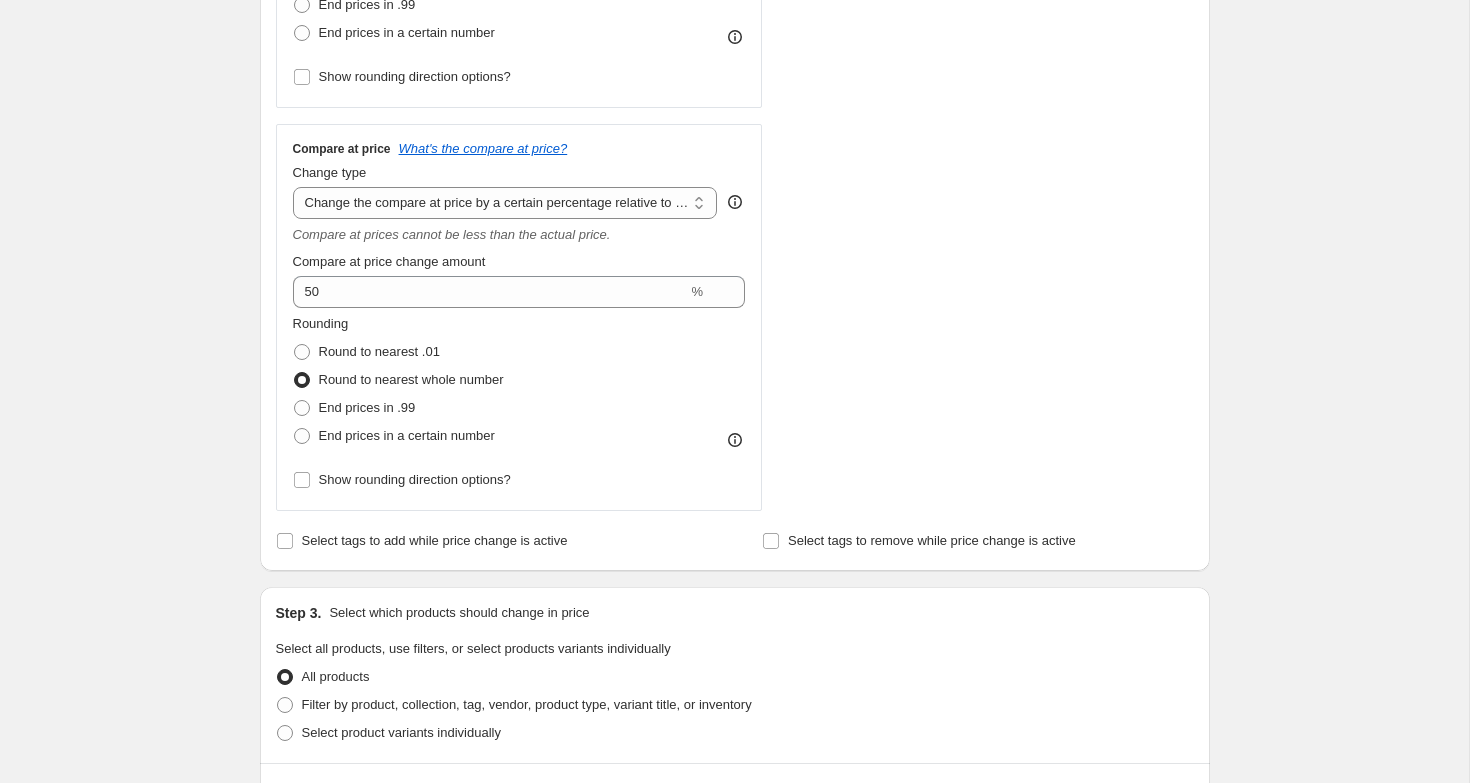 scroll, scrollTop: 1166, scrollLeft: 0, axis: vertical 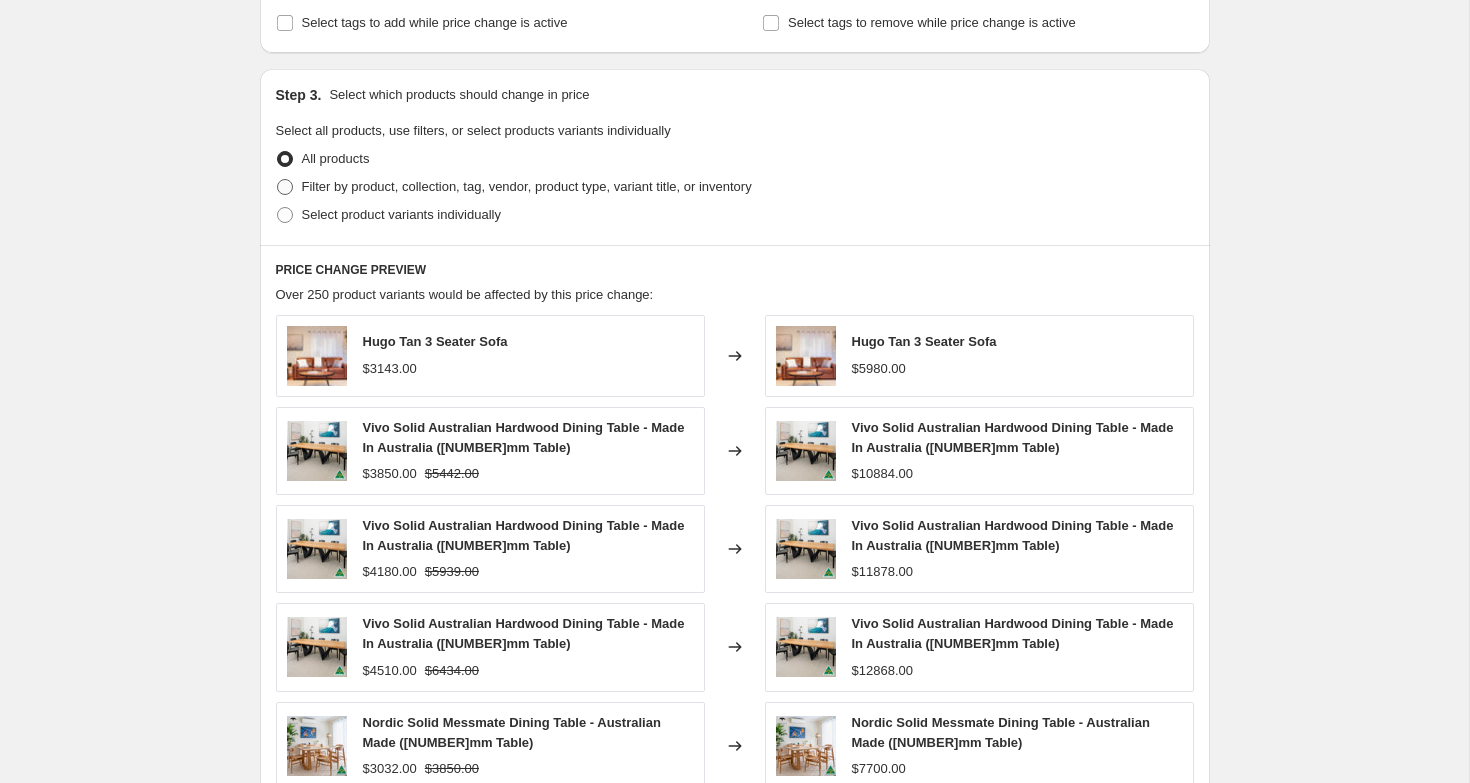 click on "Filter by product, collection, tag, vendor, product type, variant title, or inventory" at bounding box center [514, 187] 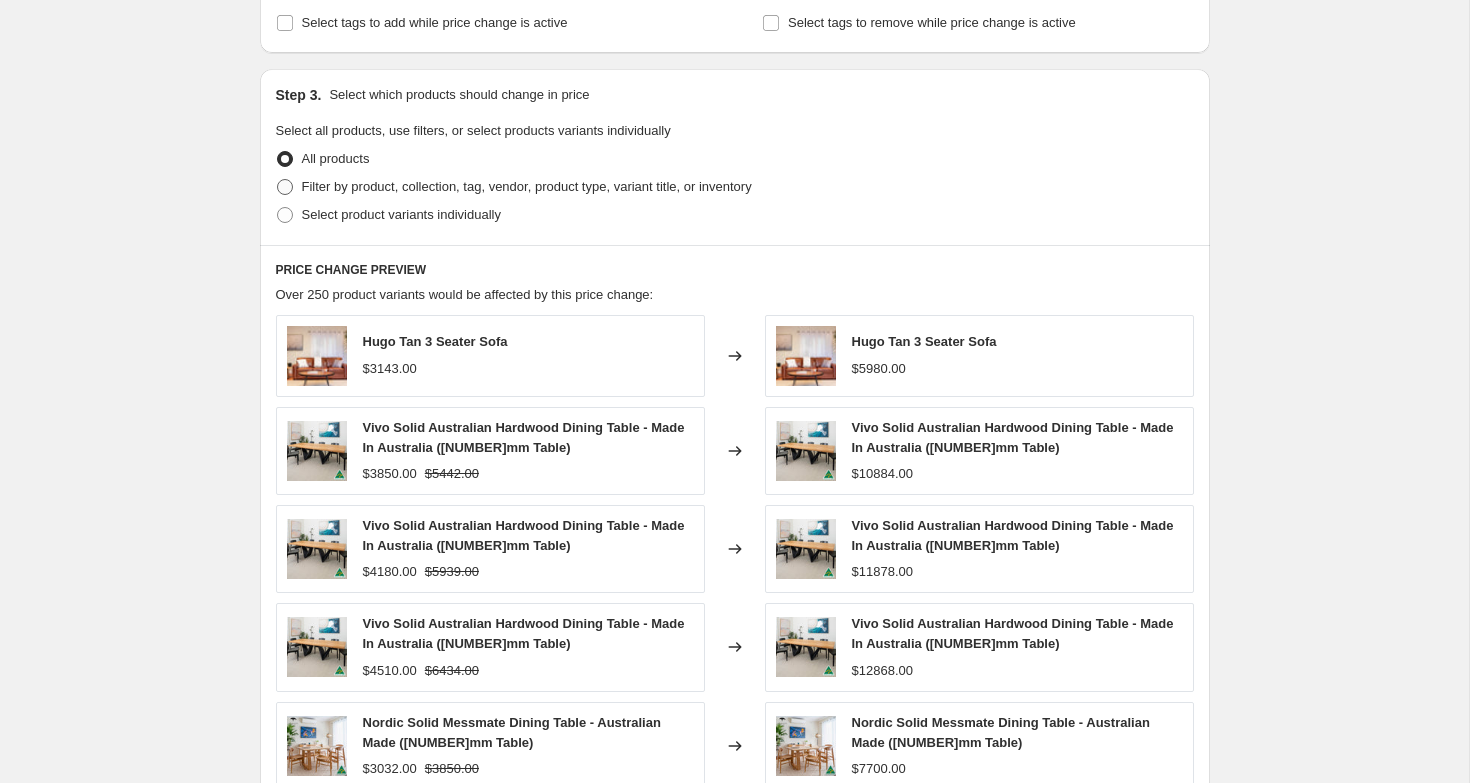 radio on "true" 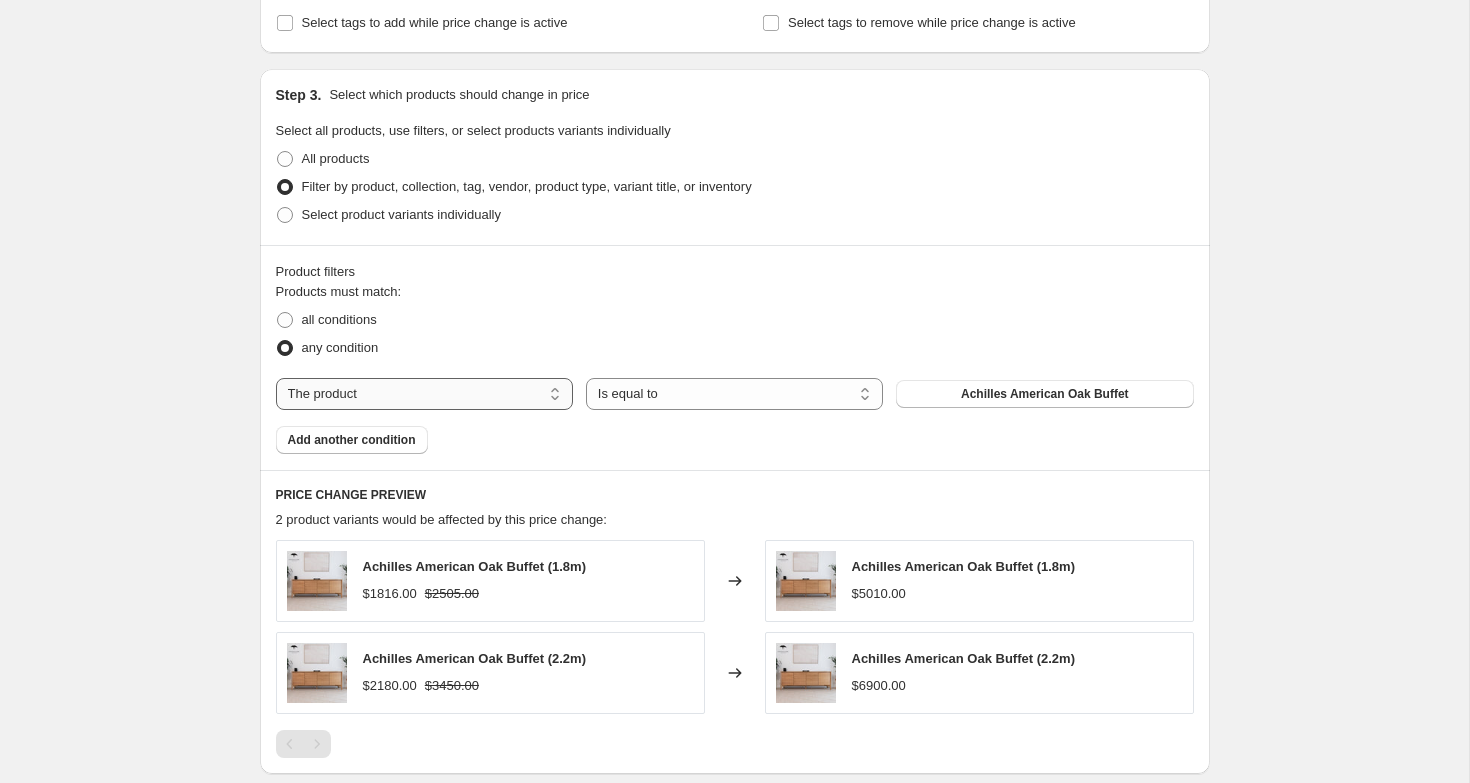 click on "The product The product's collection The product's tag The product's vendor The product's type The product's status The variant's title Inventory quantity" at bounding box center [424, 394] 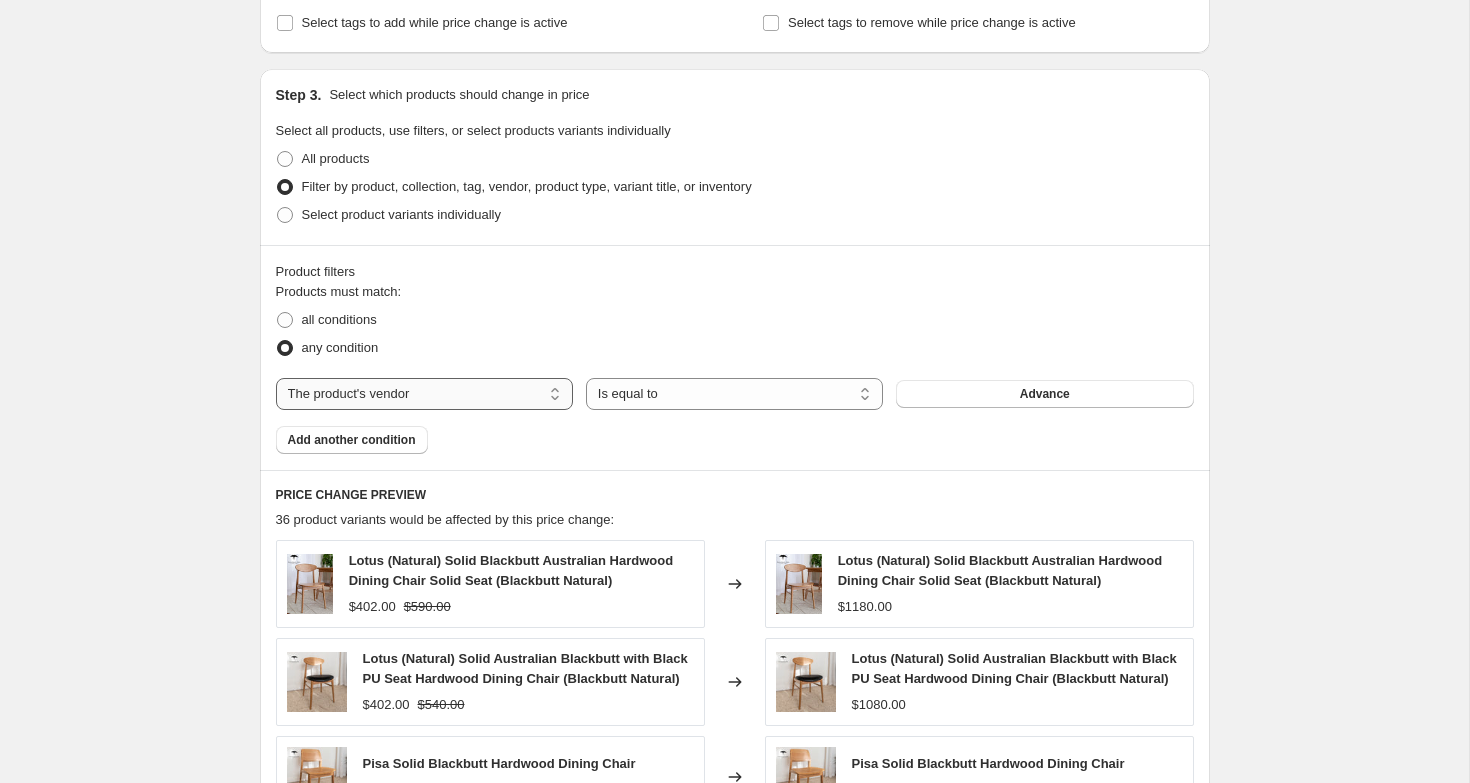 click on "The product The product's collection The product's tag The product's vendor The product's type The product's status The variant's title Inventory quantity" at bounding box center [424, 394] 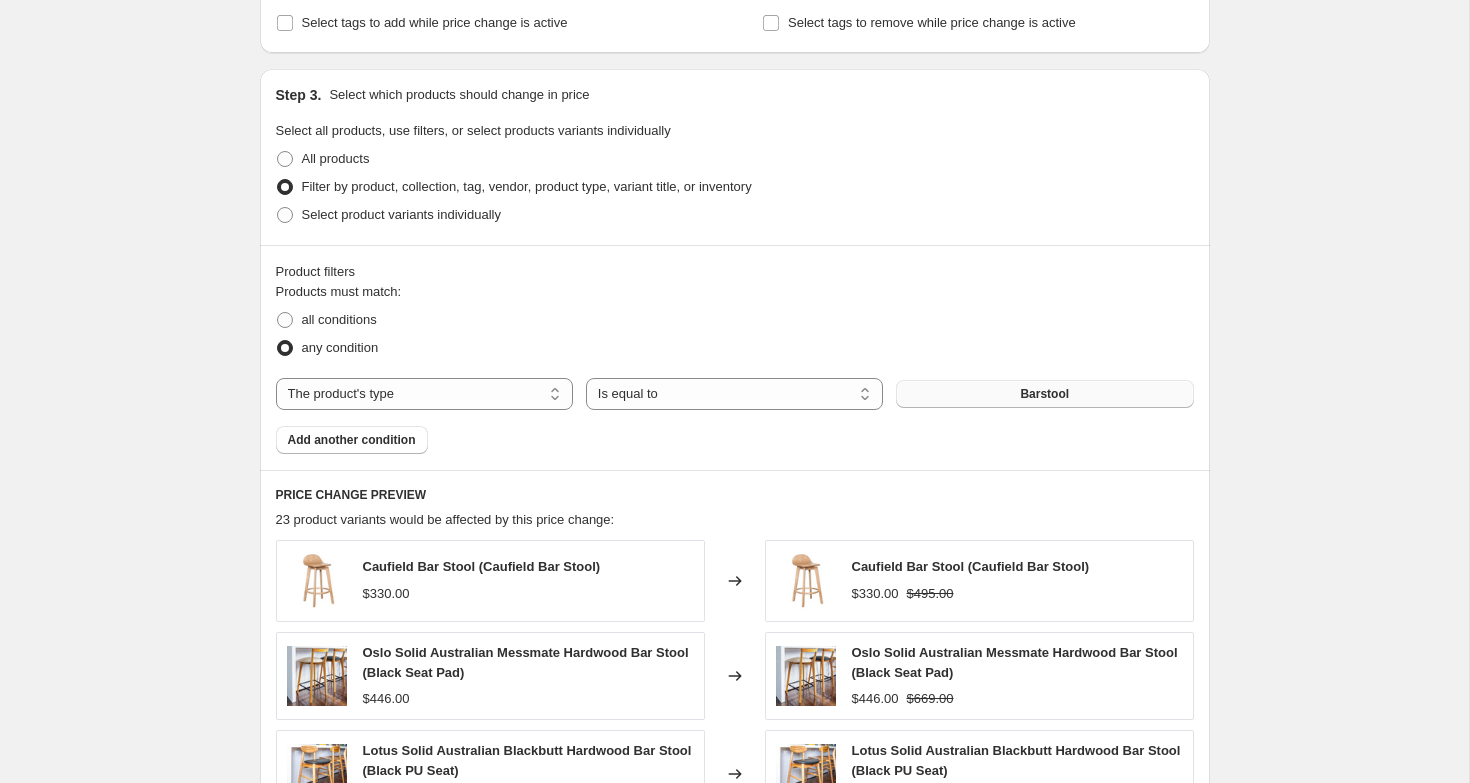 click on "Barstool" at bounding box center [1044, 394] 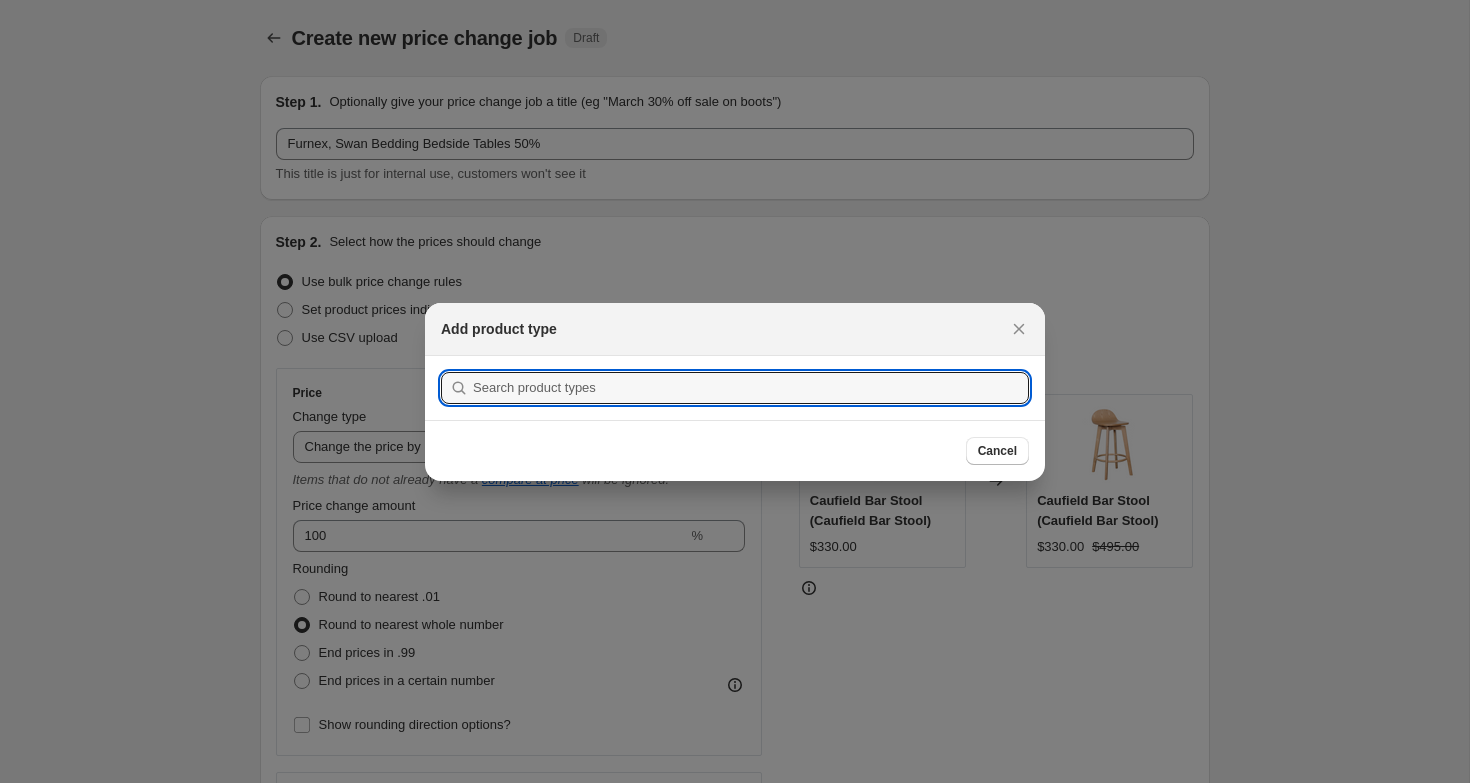 scroll, scrollTop: 1166, scrollLeft: 0, axis: vertical 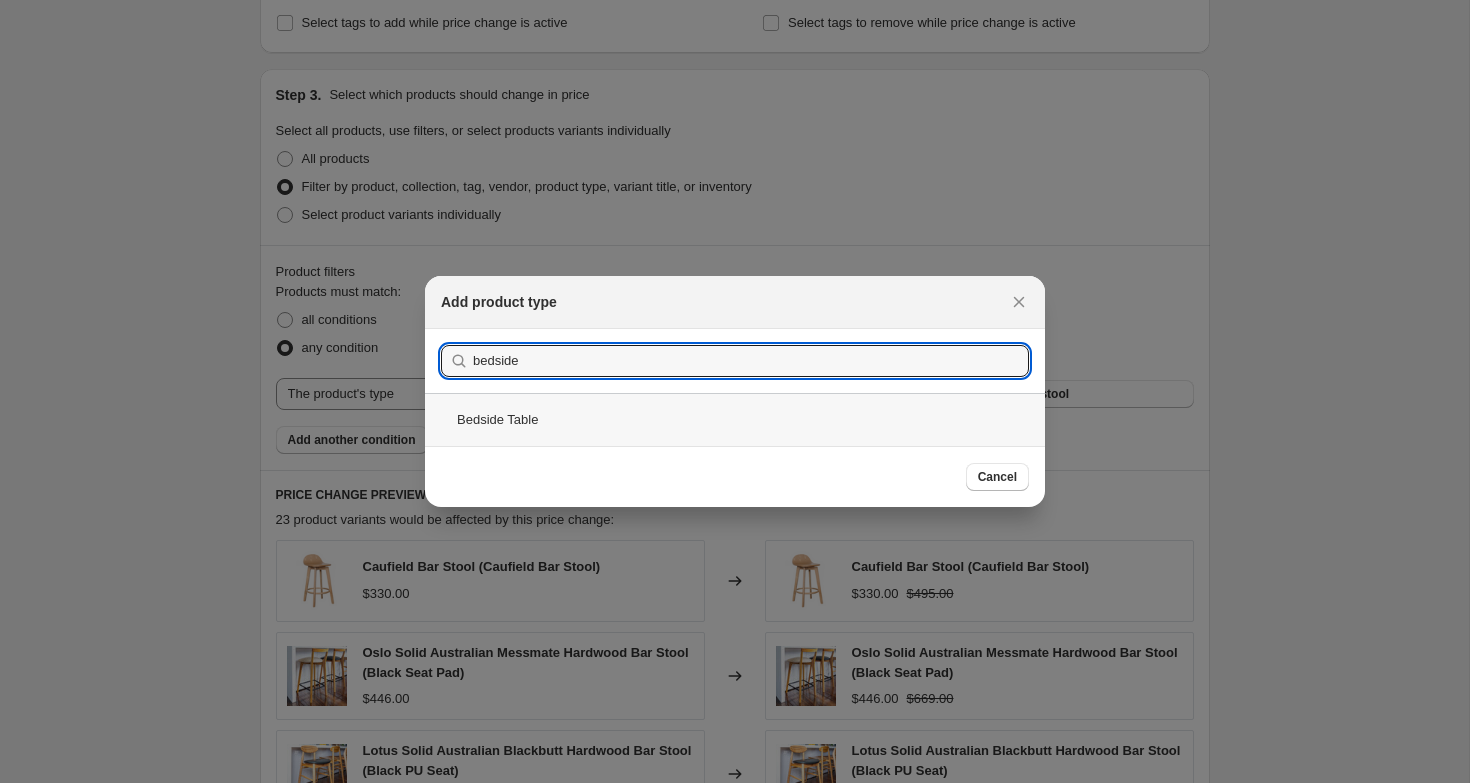 type on "bedside" 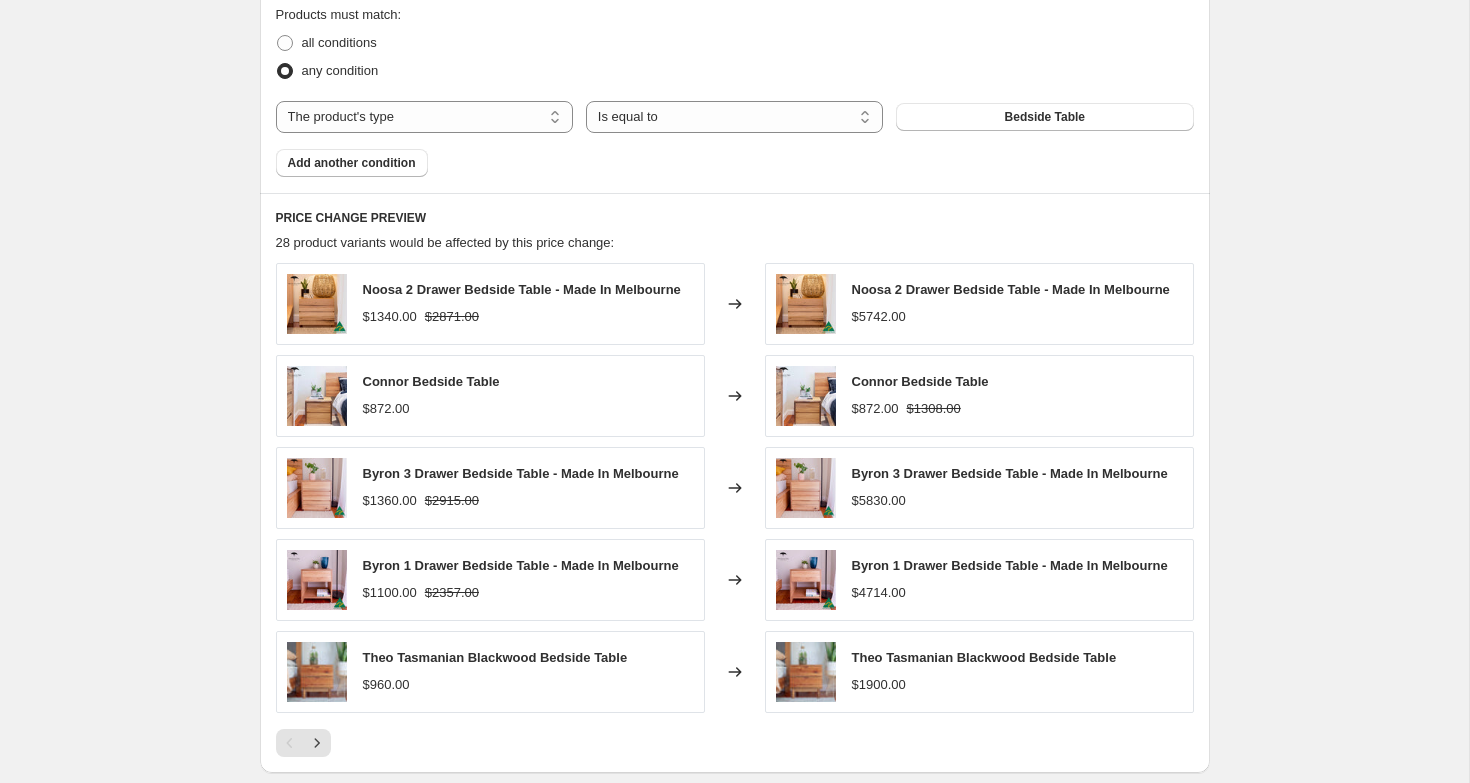 scroll, scrollTop: 1451, scrollLeft: 0, axis: vertical 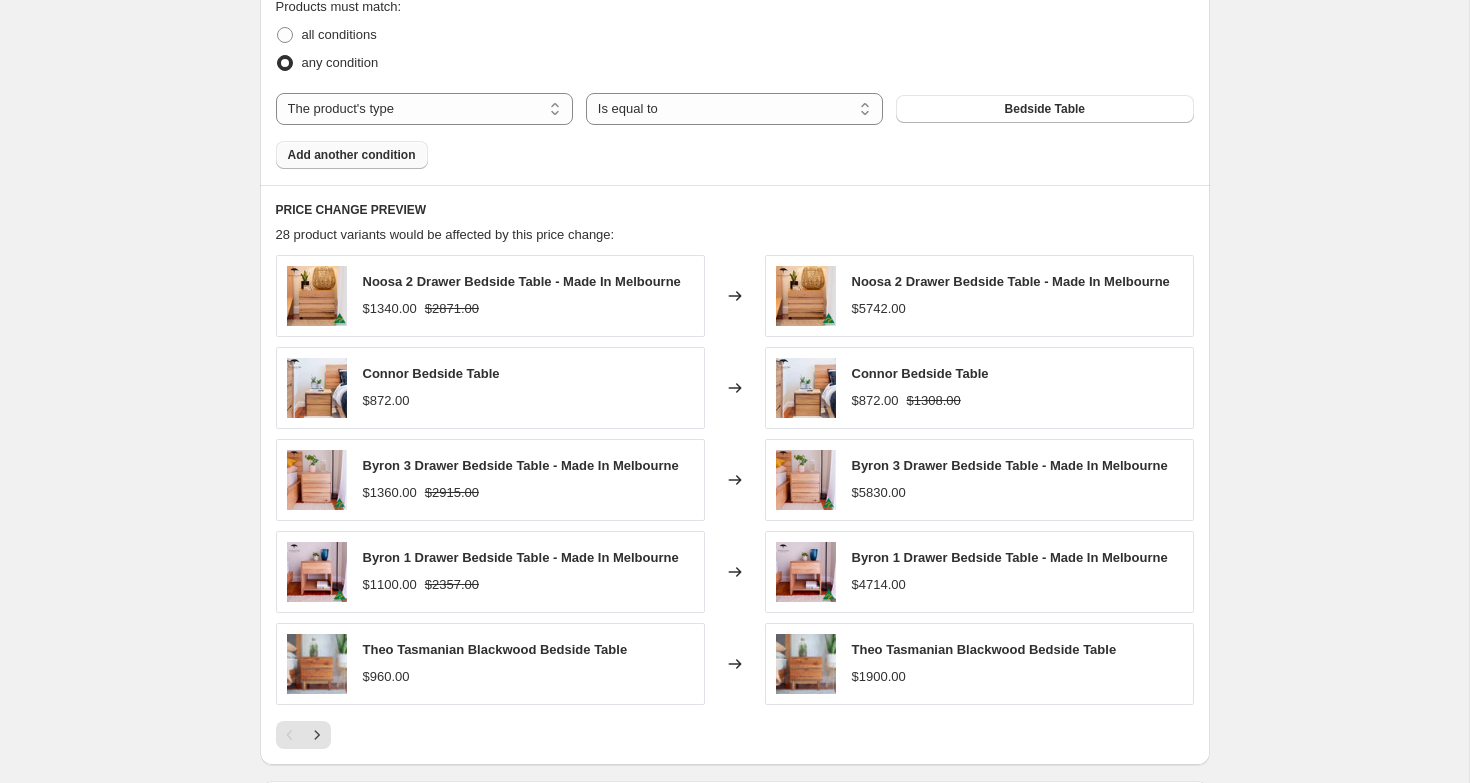 click on "Add another condition" at bounding box center (352, 155) 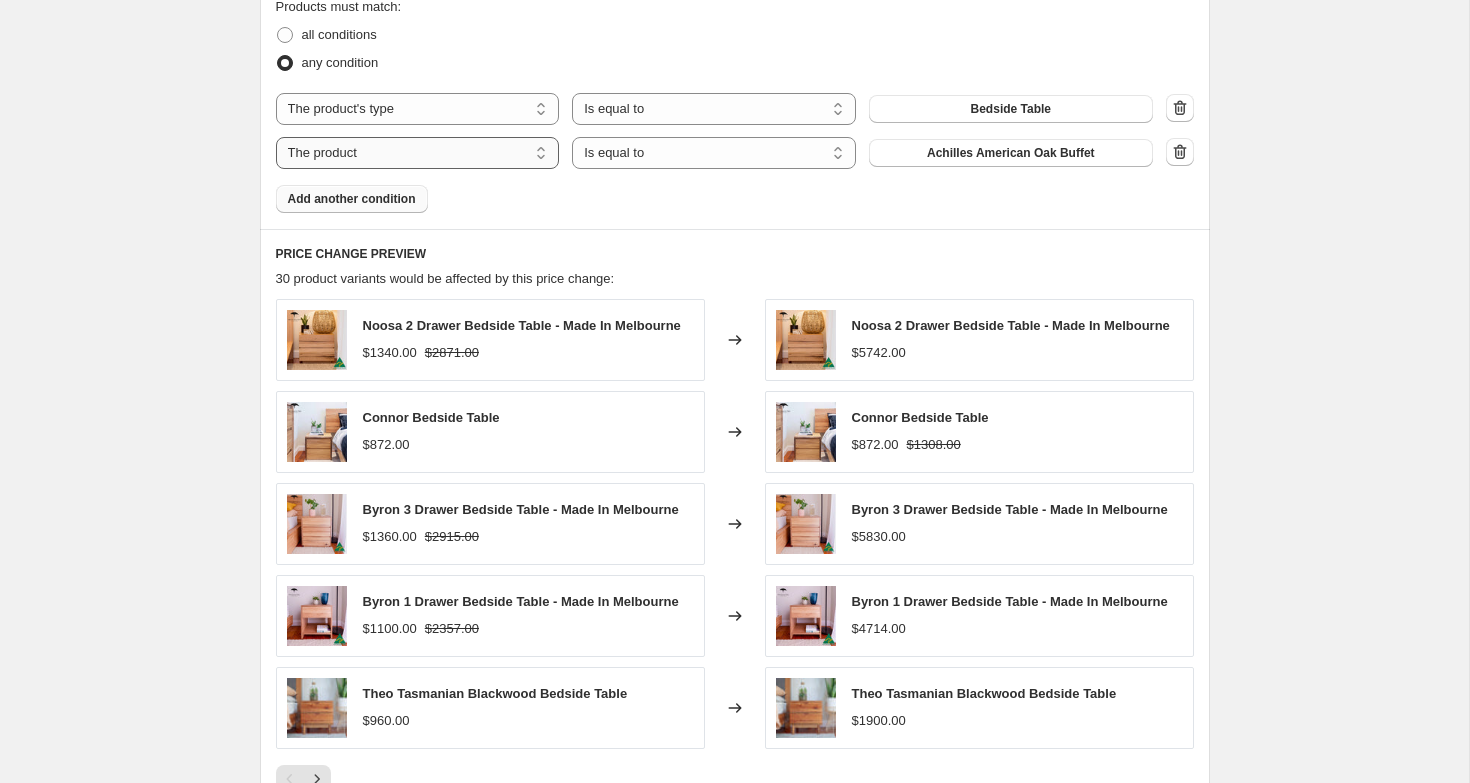 click on "The product The product's collection The product's tag The product's vendor The product's type The product's status The variant's title Inventory quantity" at bounding box center (418, 153) 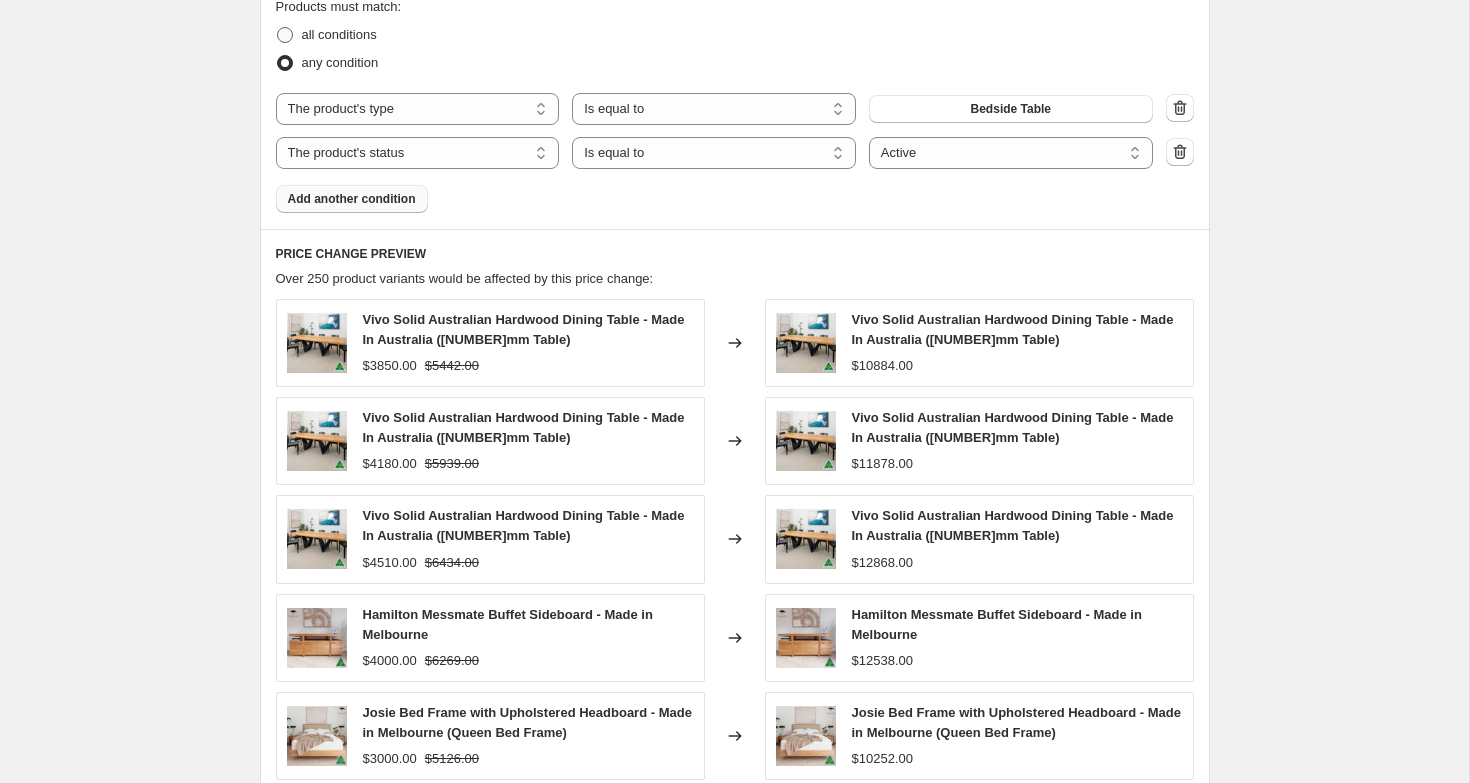 click on "all conditions" at bounding box center (339, 34) 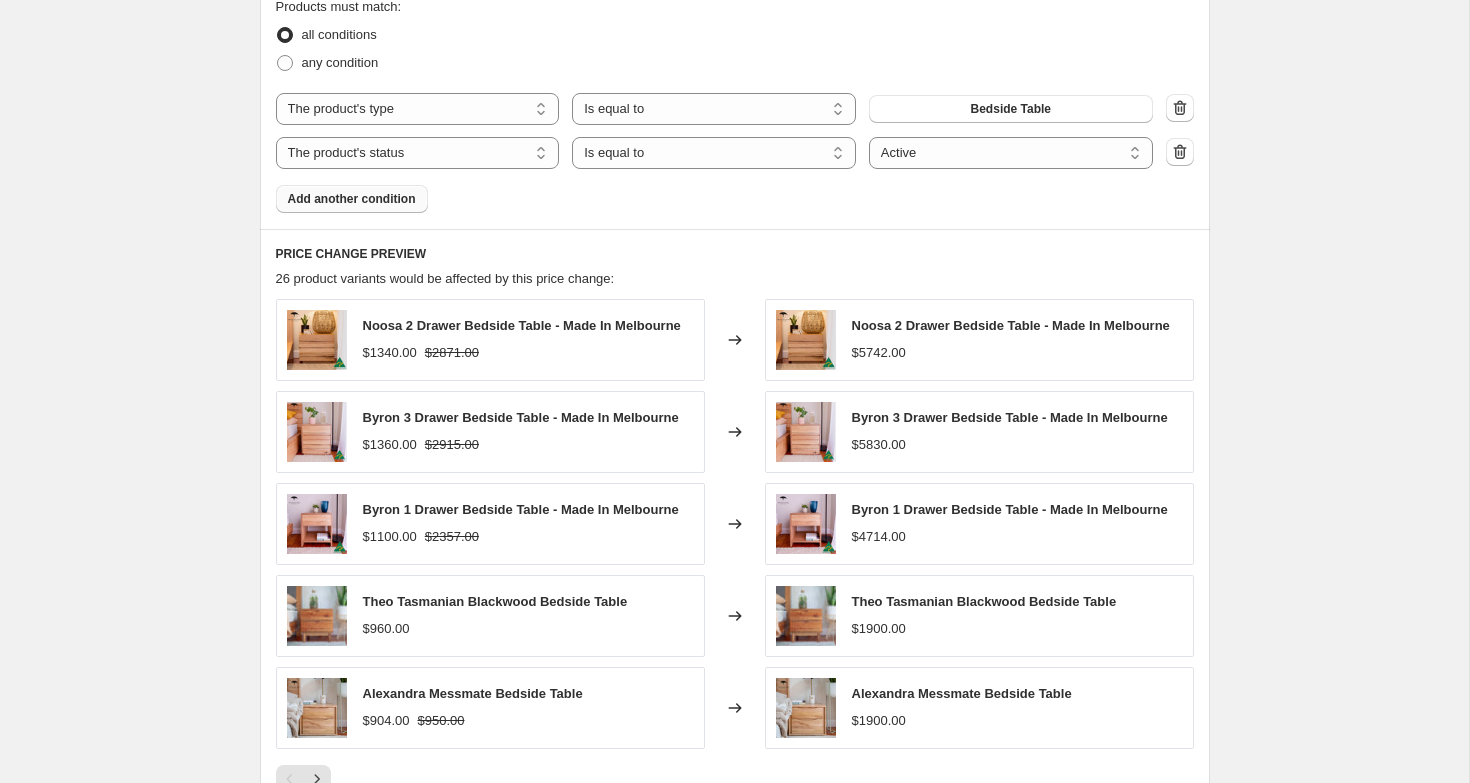 click on "Add another condition" at bounding box center (352, 199) 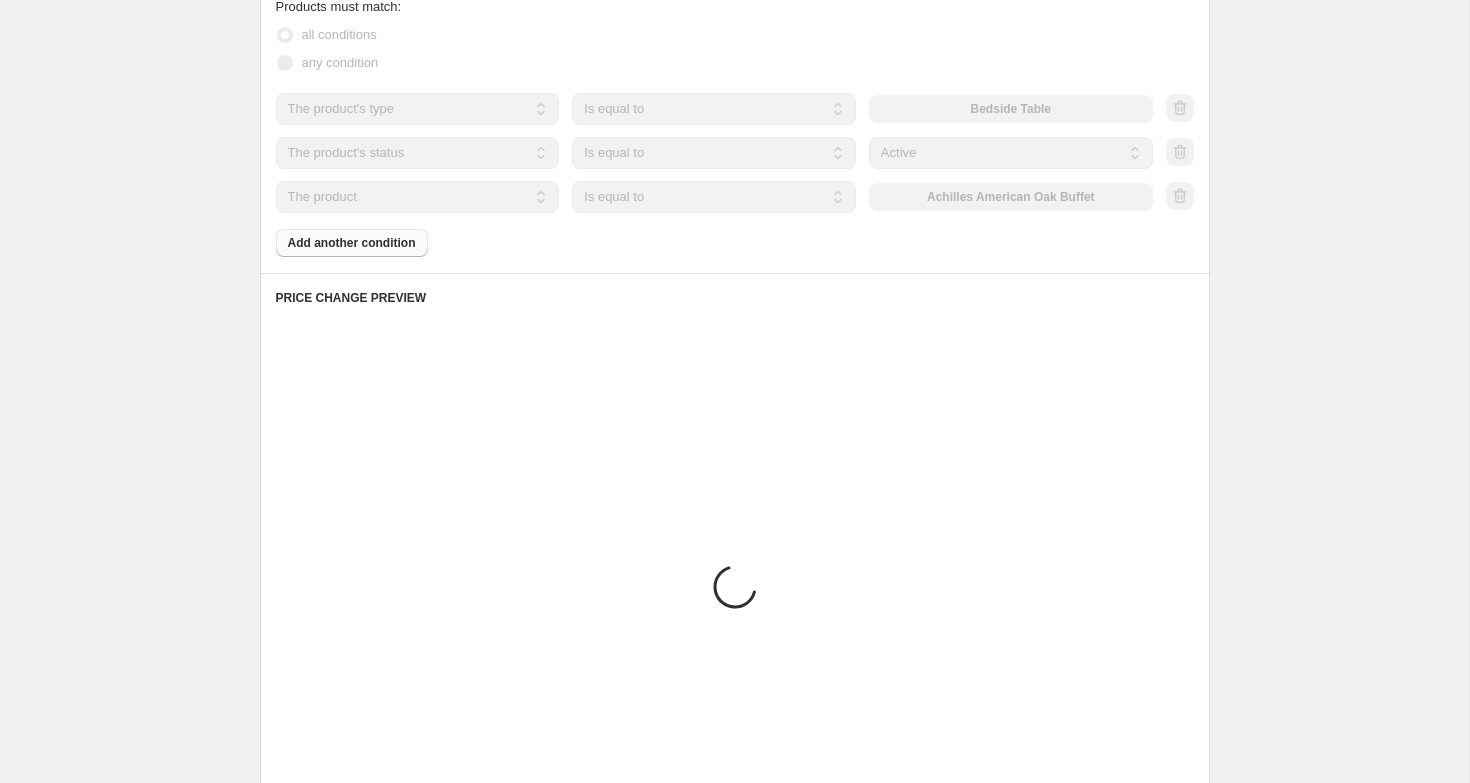 scroll, scrollTop: 1326, scrollLeft: 0, axis: vertical 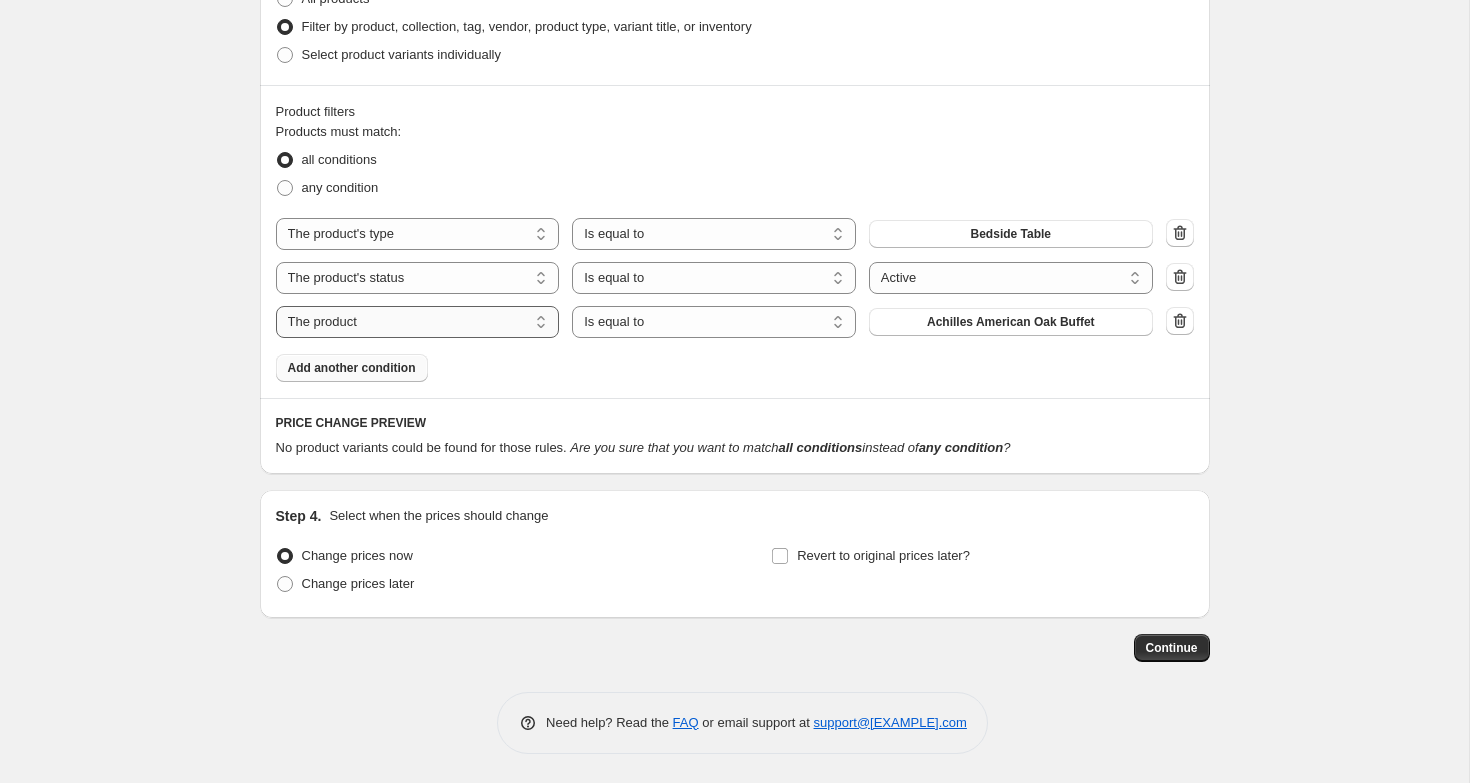 click on "The product The product's collection The product's tag The product's vendor The product's type The product's status The variant's title Inventory quantity" at bounding box center (418, 322) 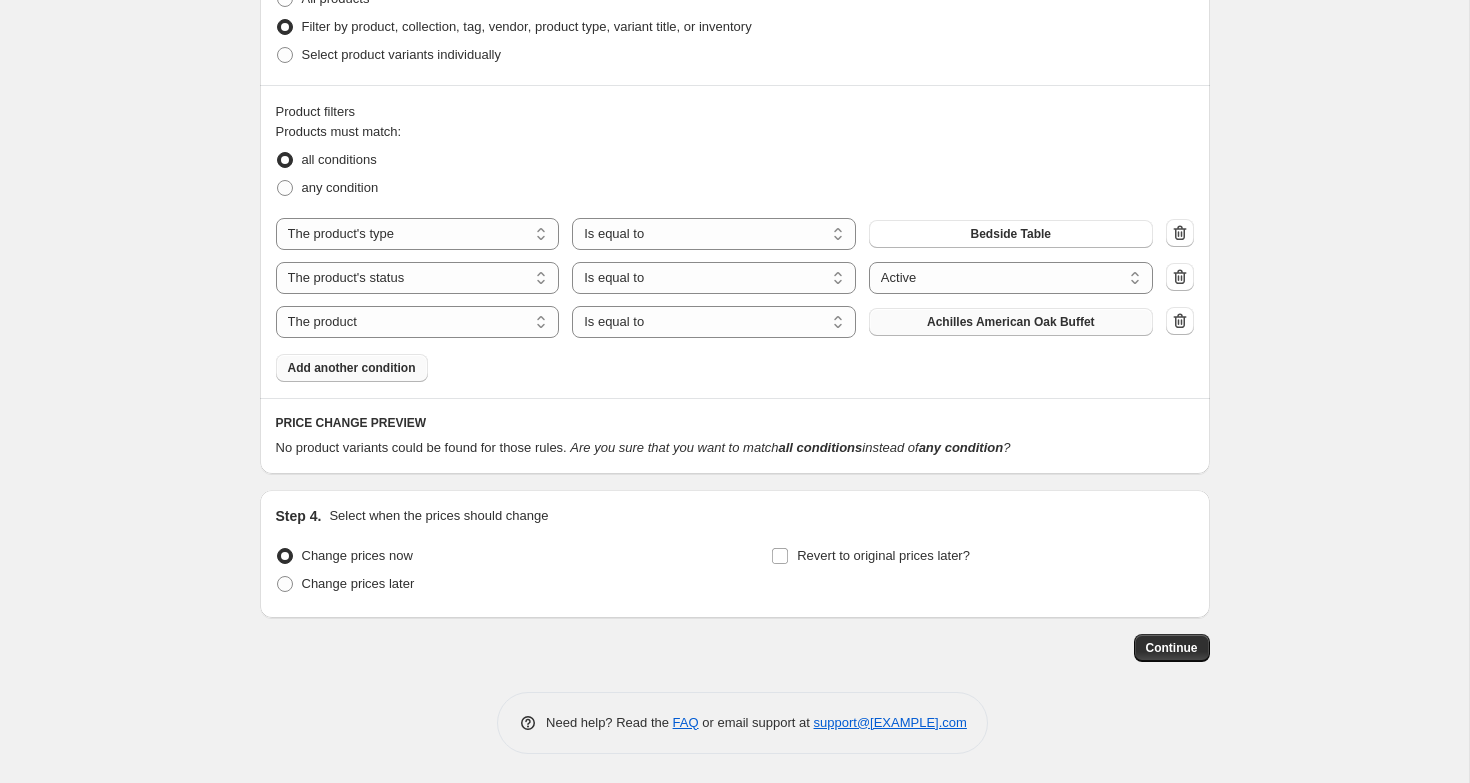 click on "Achilles American Oak Buffet" at bounding box center [1011, 322] 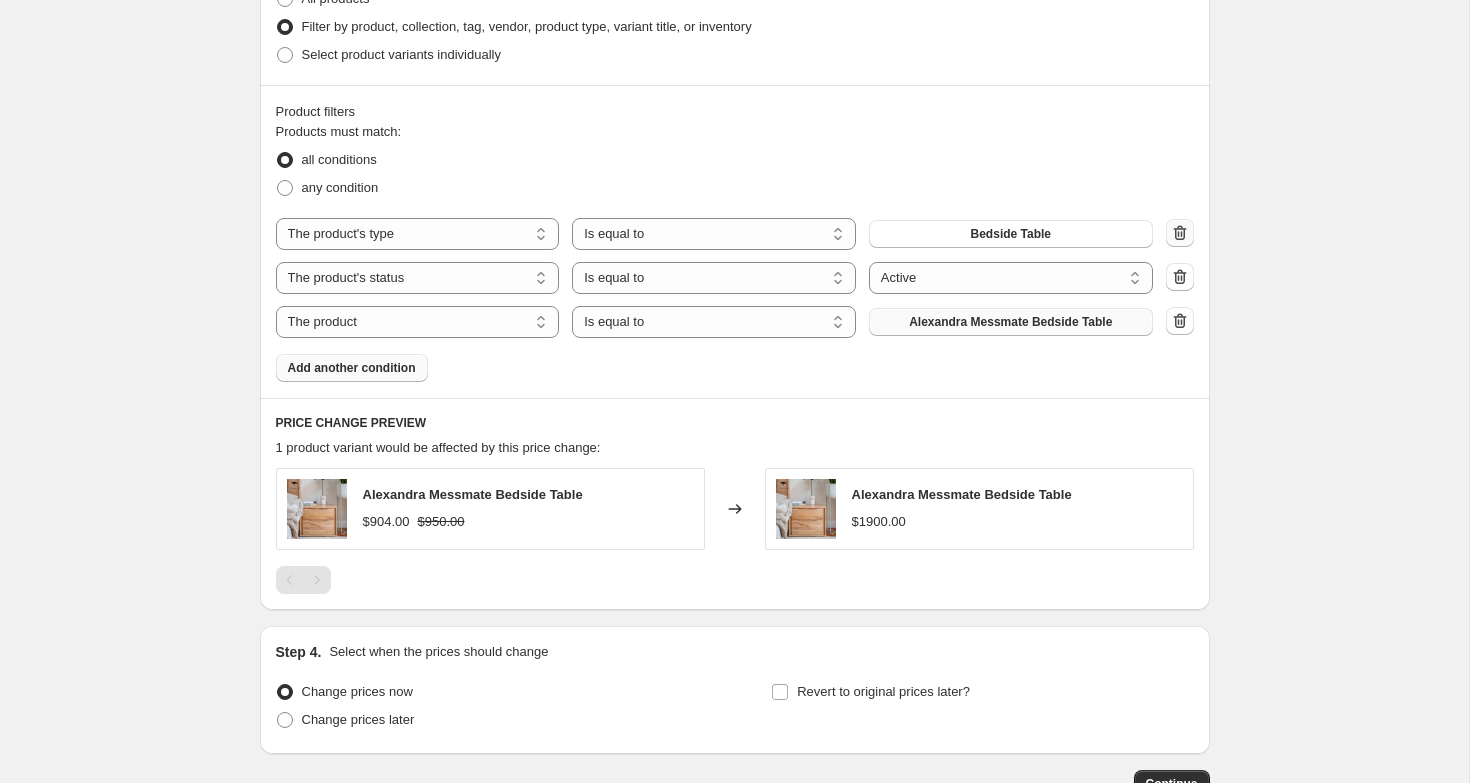 click 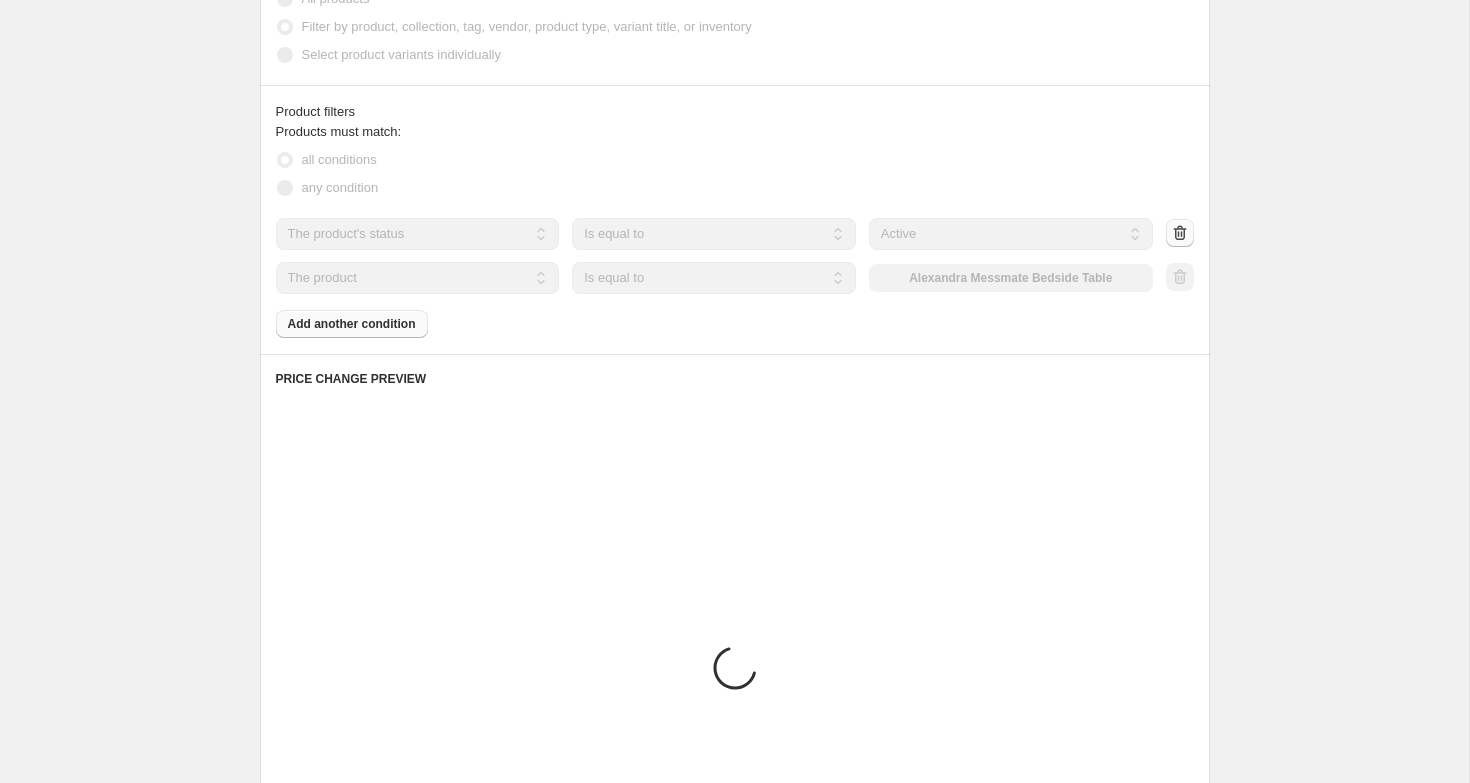 select on "product_status" 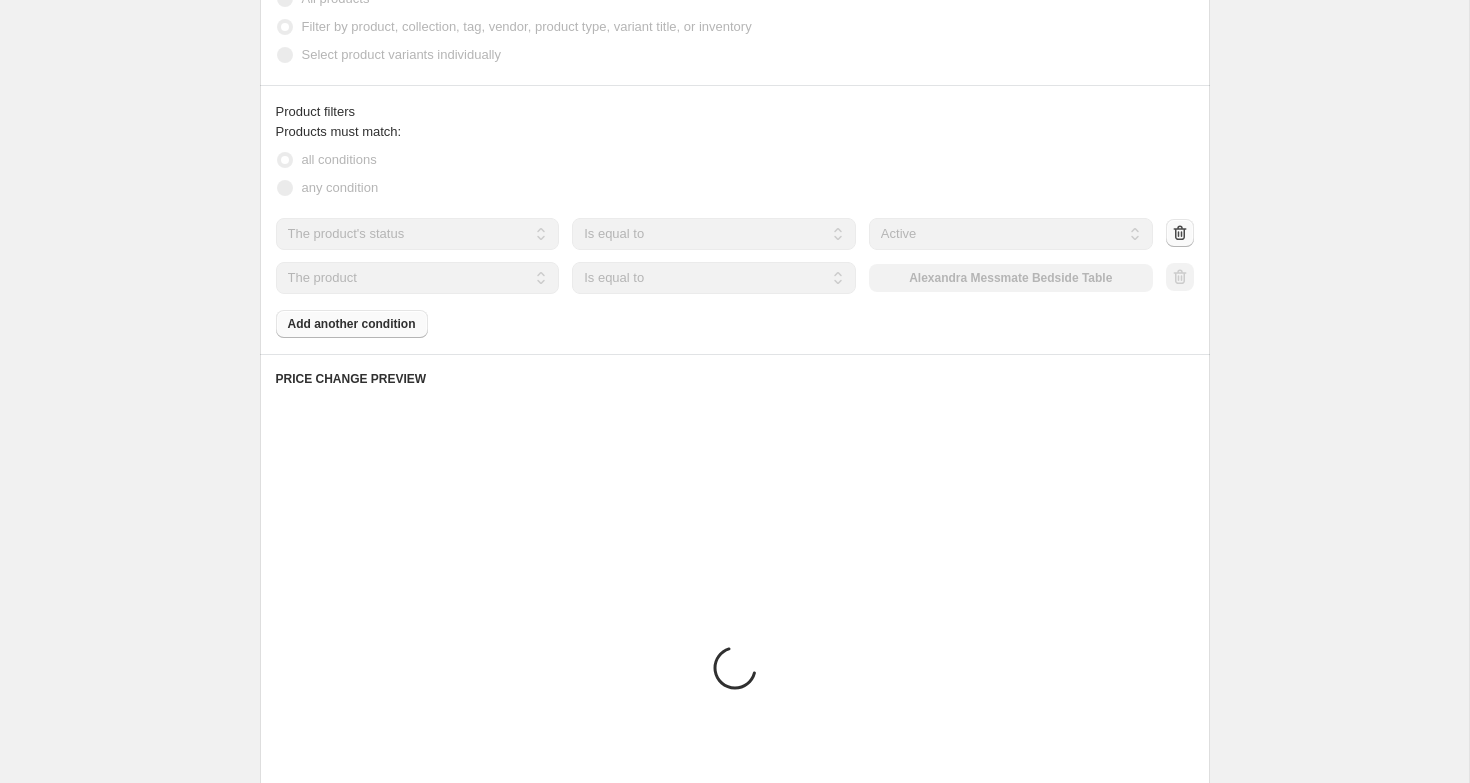 select on "product" 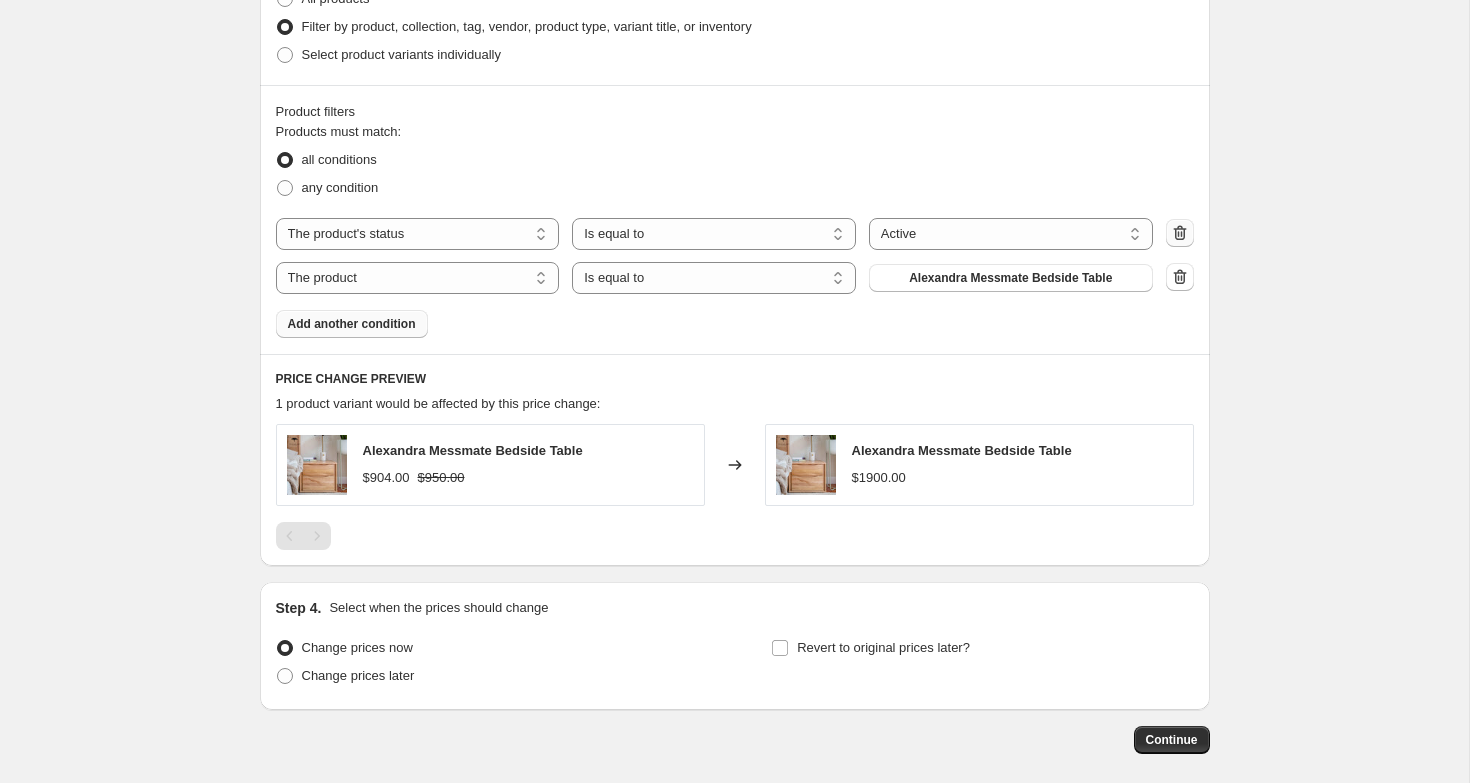 click 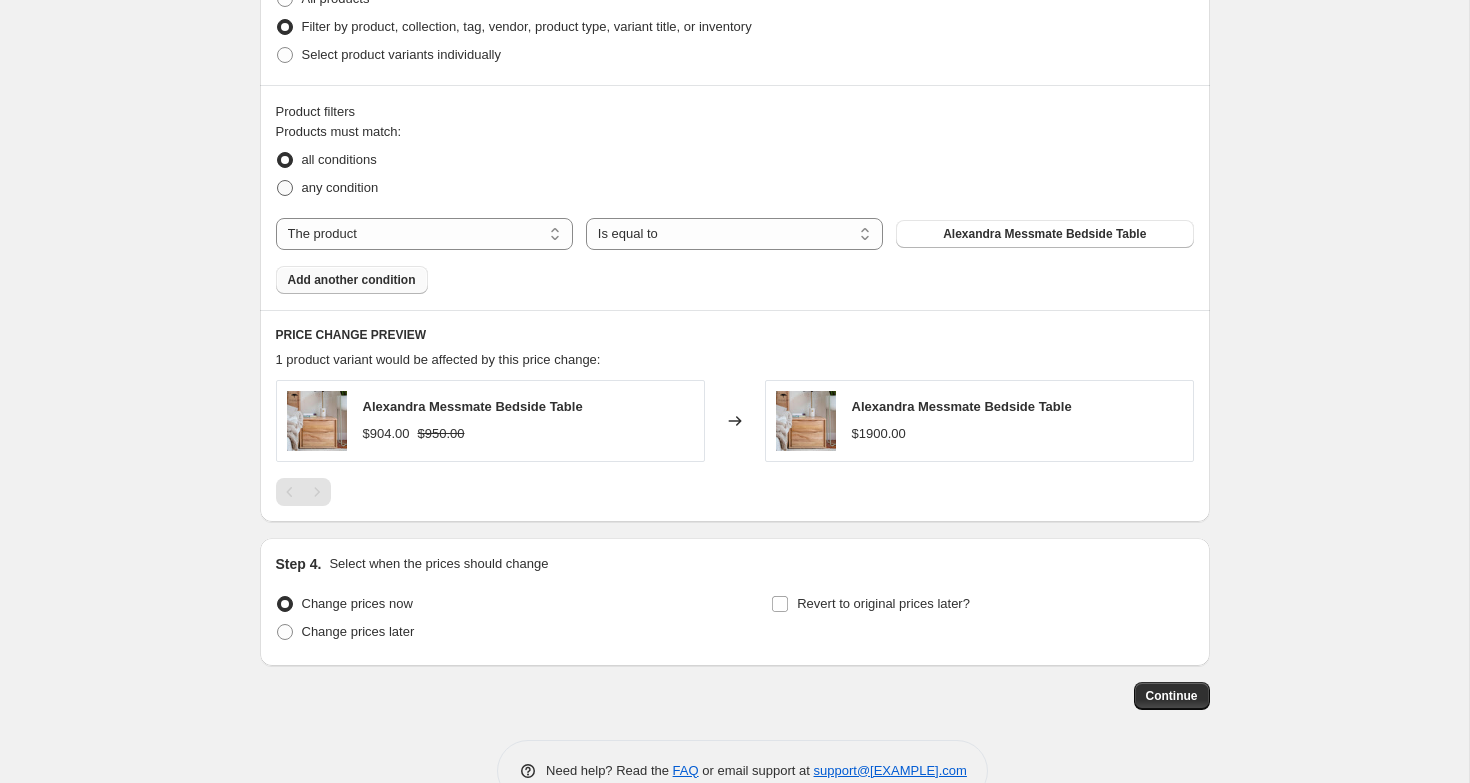 click on "any condition" at bounding box center (340, 187) 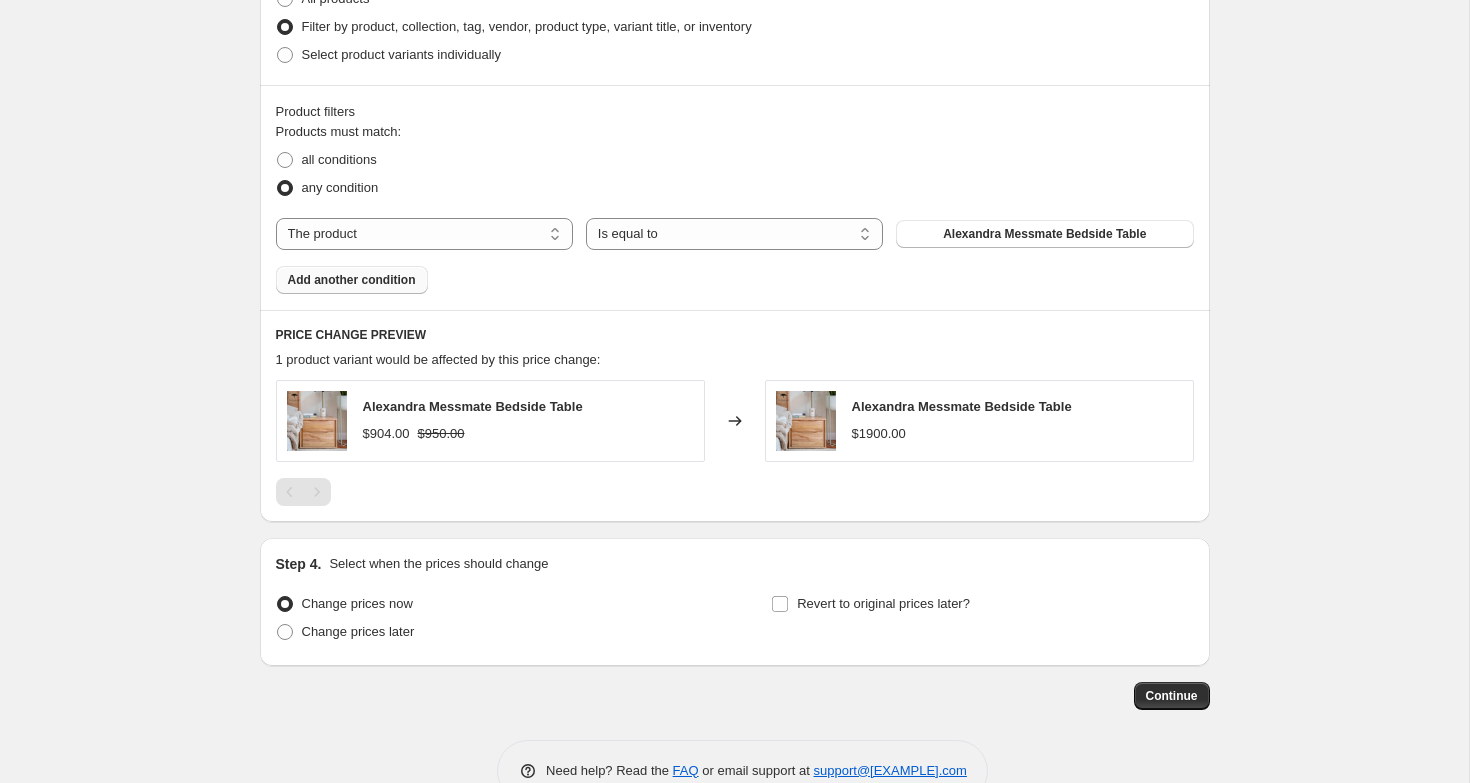 click on "Add another condition" at bounding box center [352, 280] 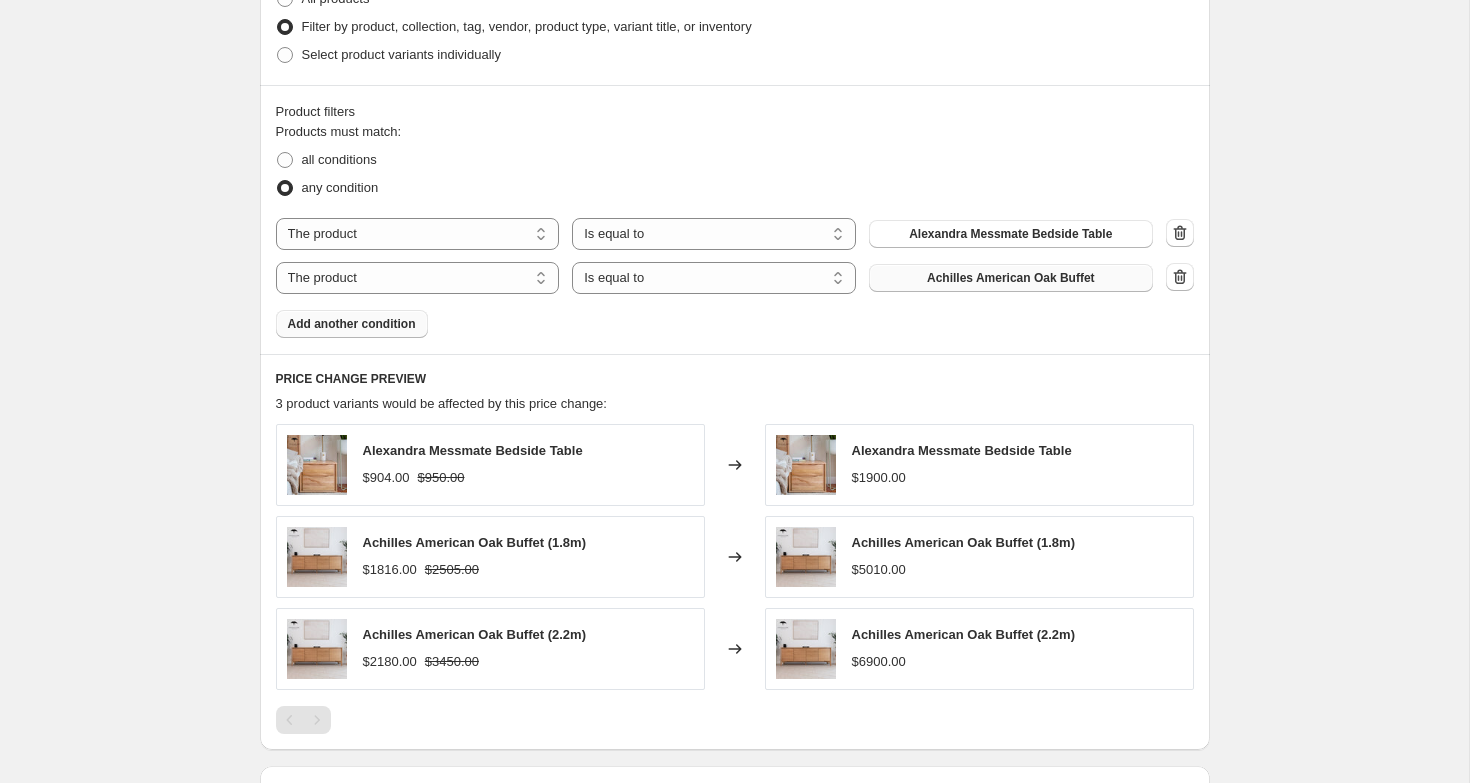 click on "Achilles American Oak Buffet" at bounding box center (1011, 278) 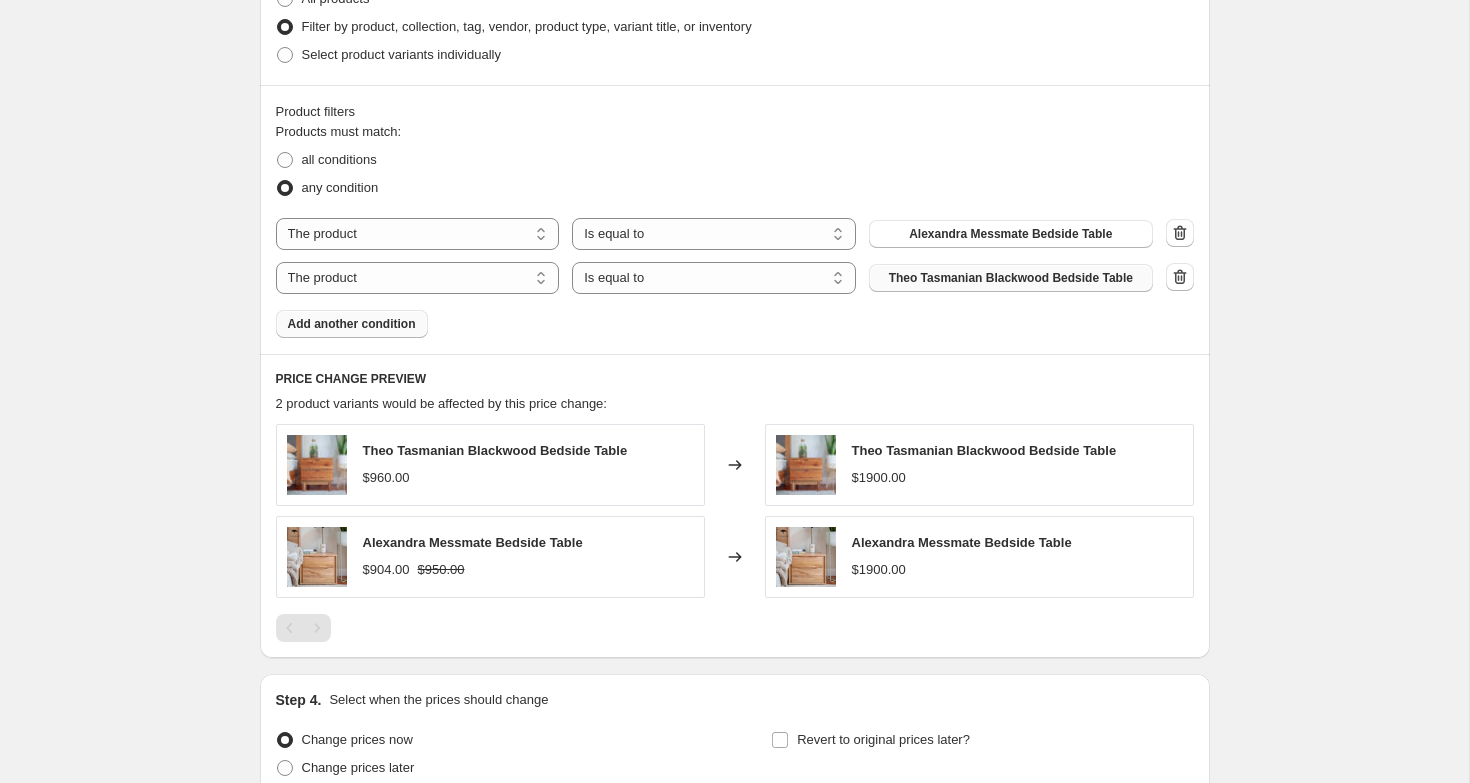 click on "Add another condition" at bounding box center (352, 324) 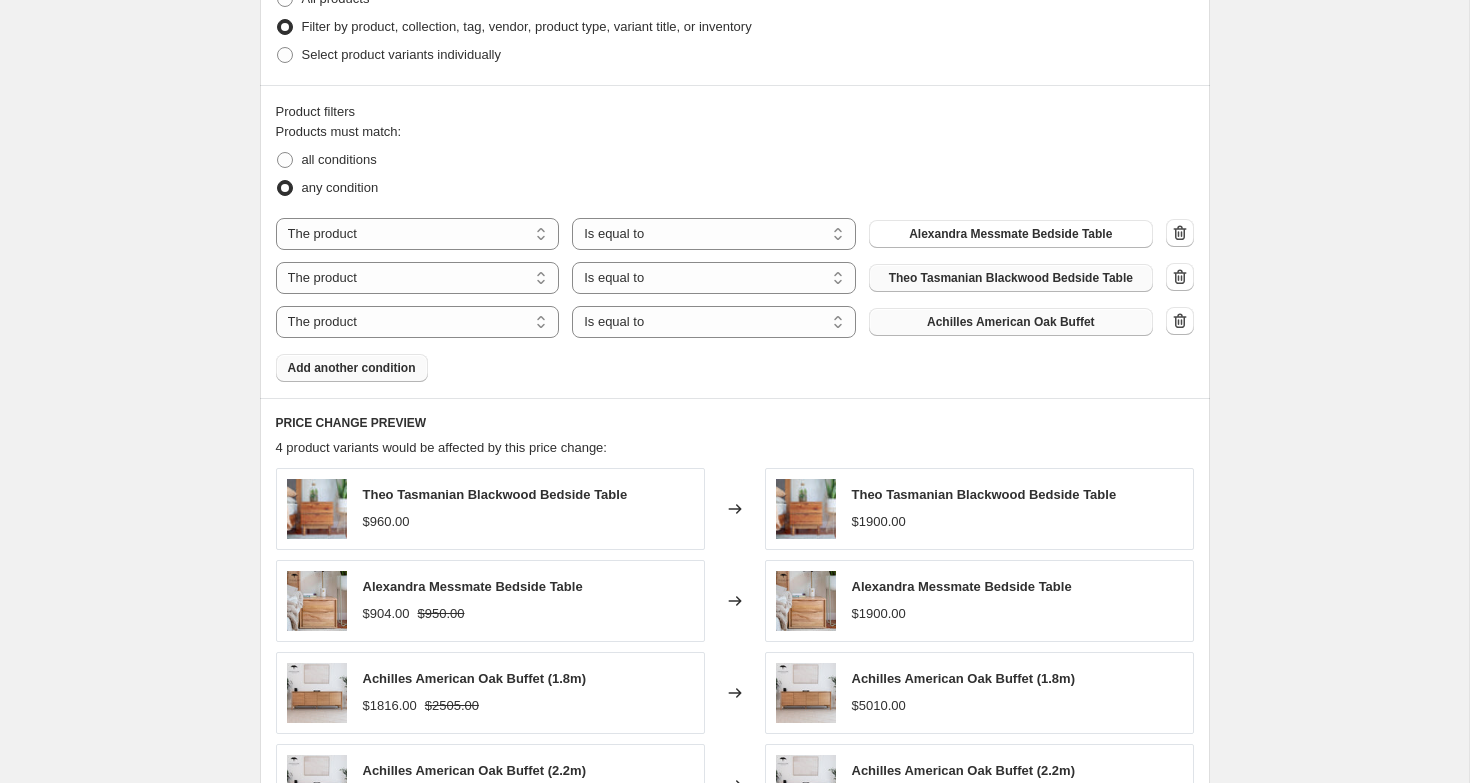 click on "Achilles American Oak Buffet" at bounding box center (1011, 322) 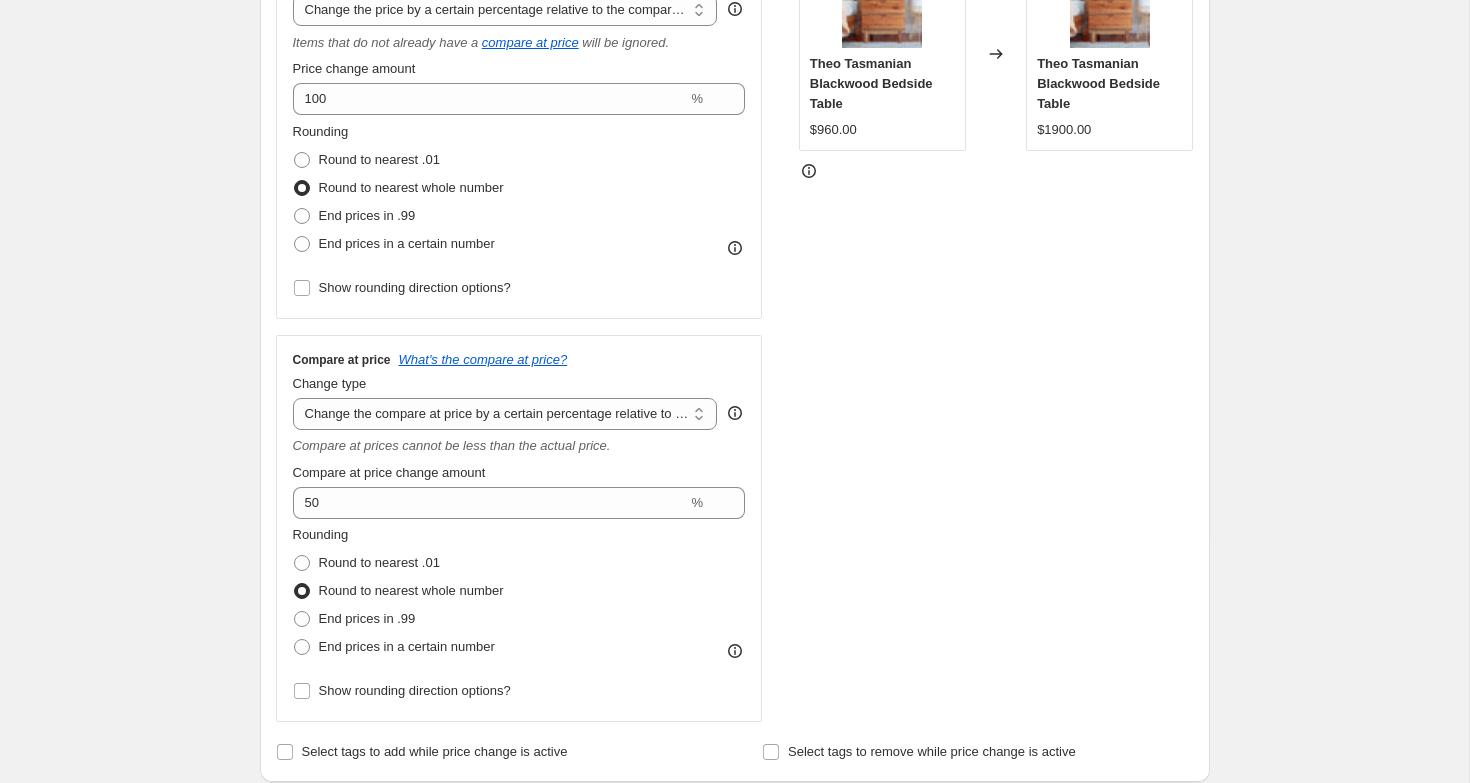 scroll, scrollTop: 360, scrollLeft: 0, axis: vertical 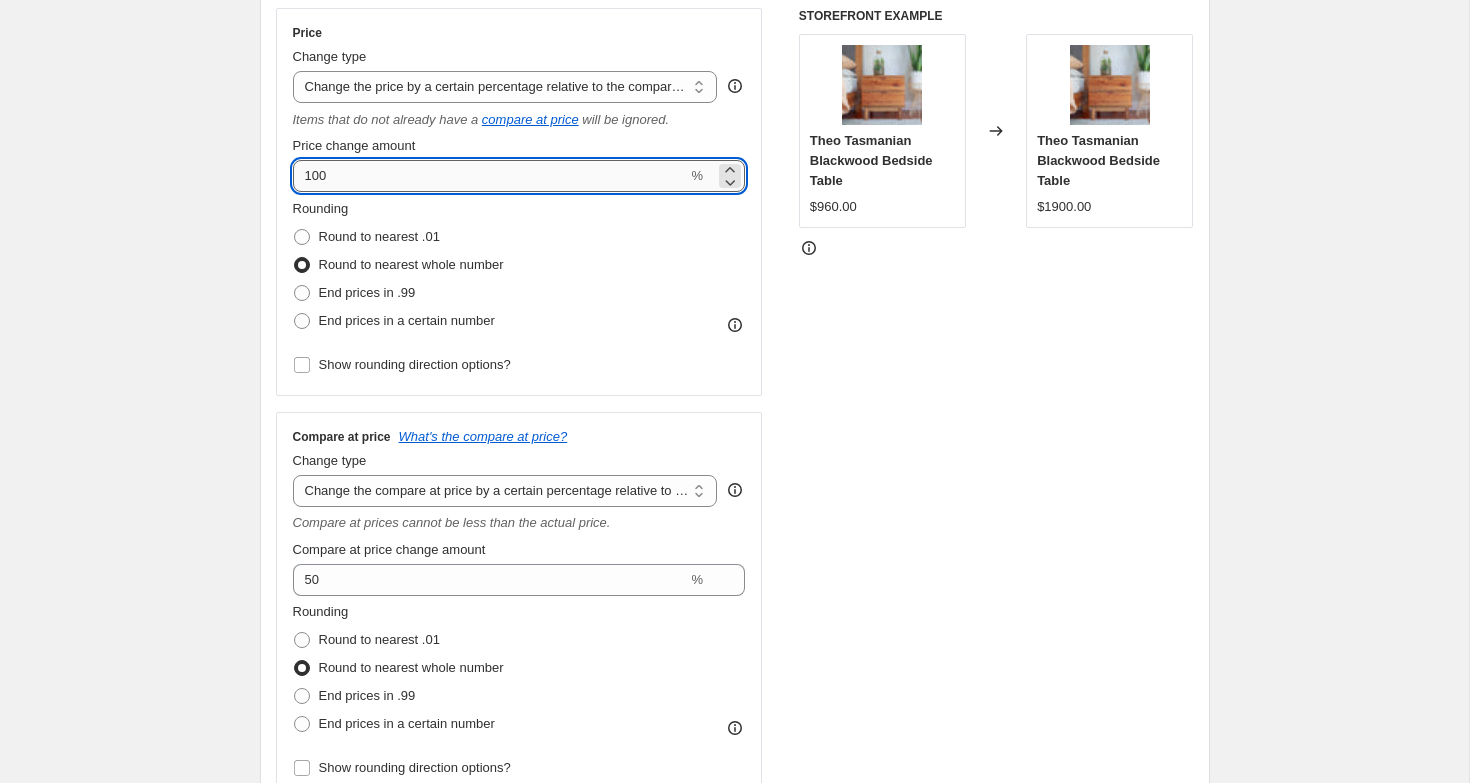 click on "100" at bounding box center (490, 176) 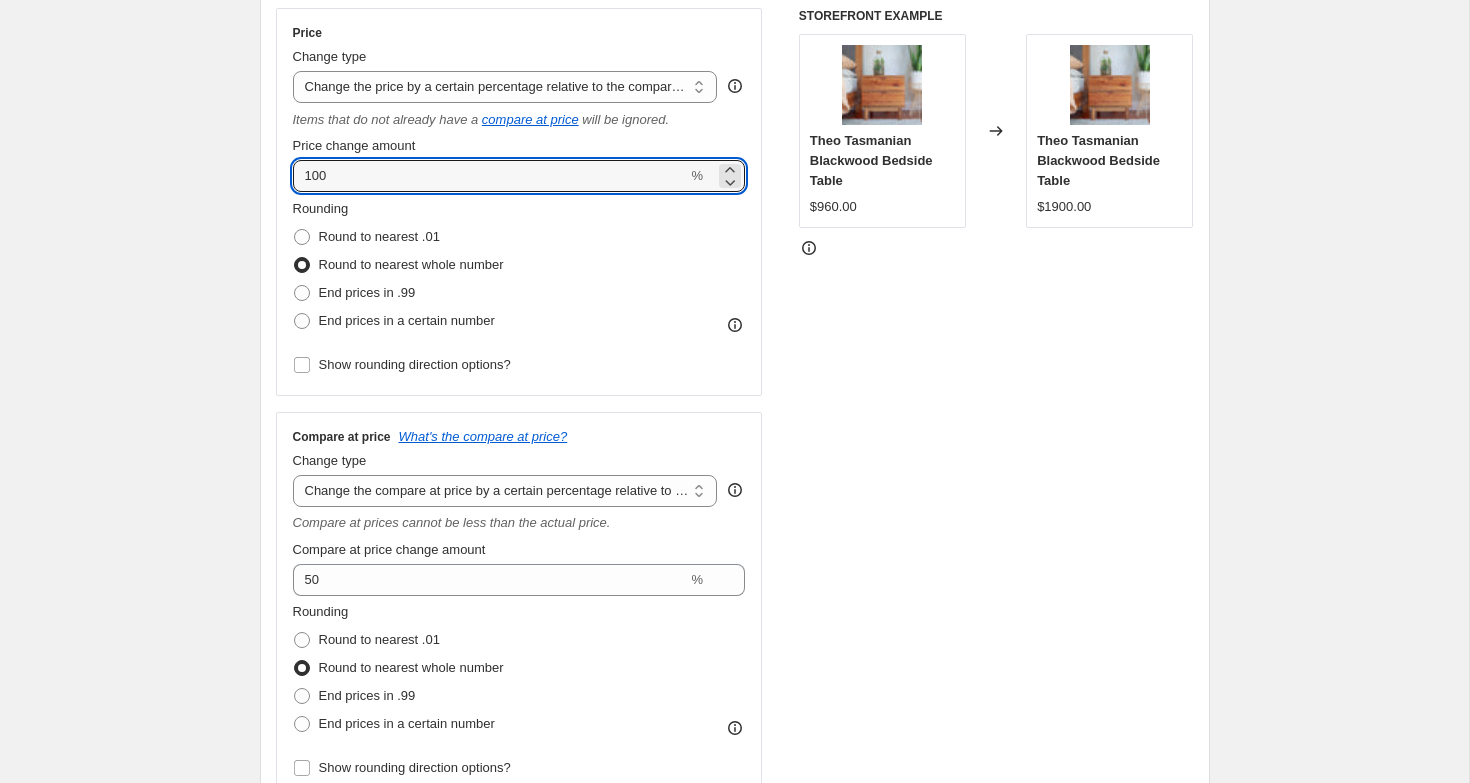 click on "STOREFRONT EXAMPLE Theo Tasmanian Blackwood Bedside Table [PRICE] Changed to Theo Tasmanian Blackwood Bedside Table [PRICE]" at bounding box center [996, 403] 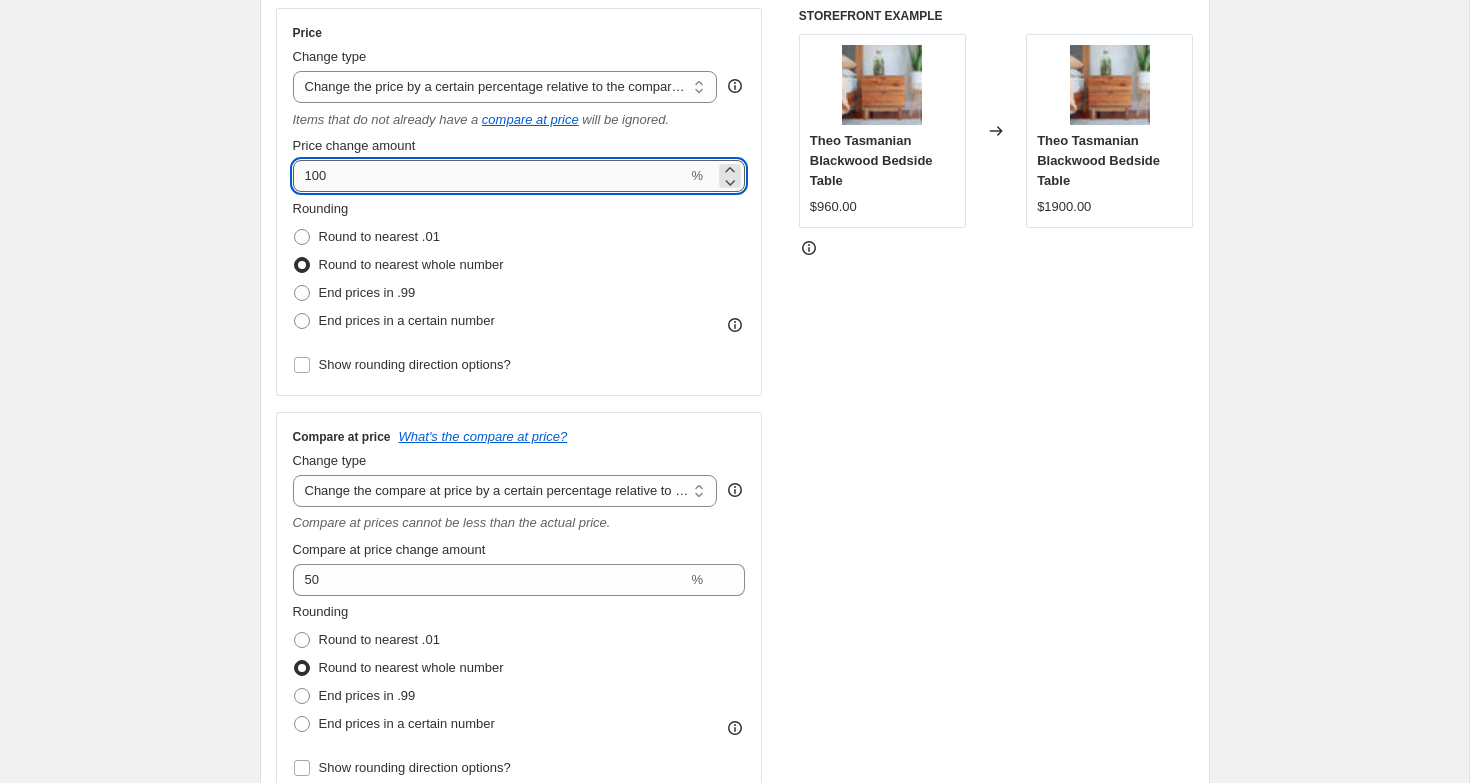 click on "100" at bounding box center [490, 176] 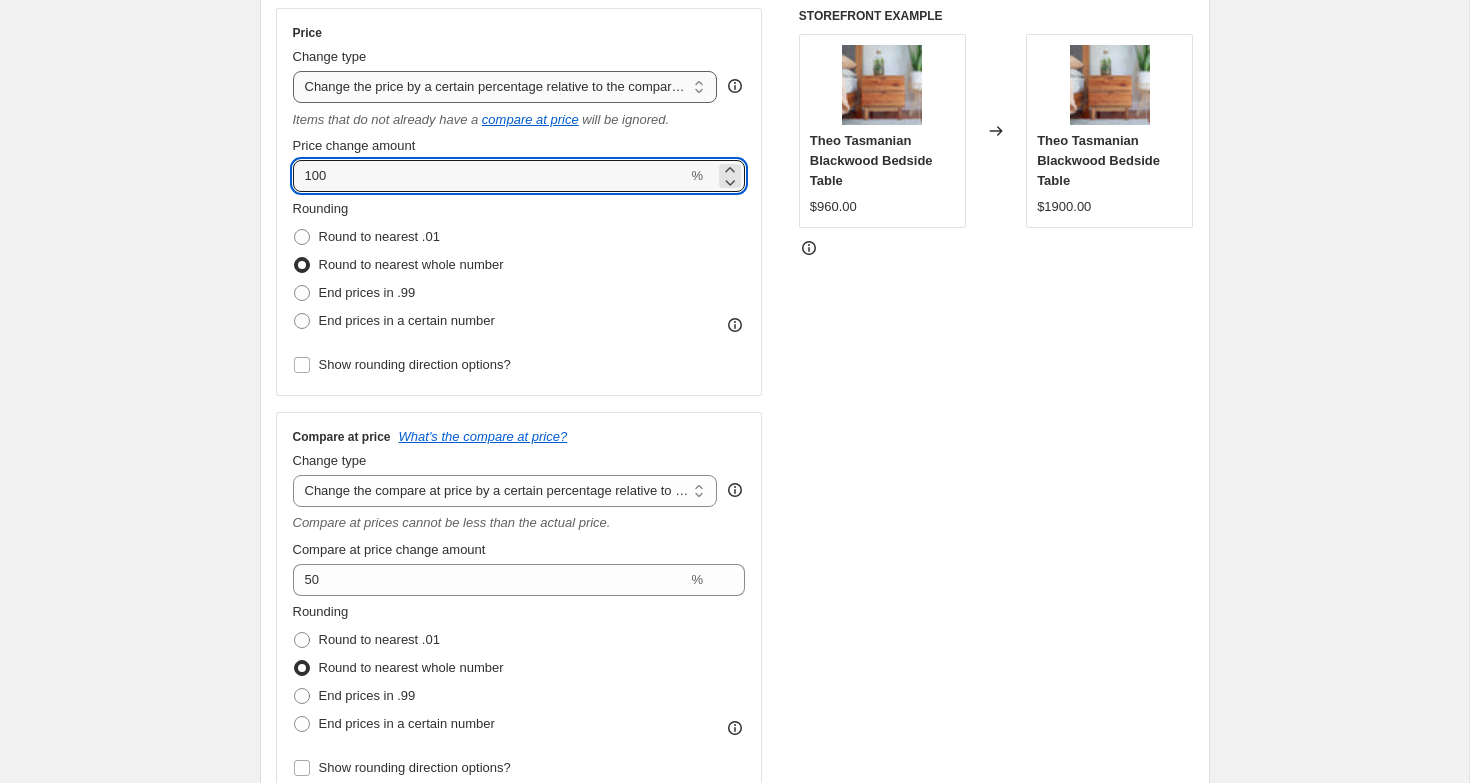 click on "Change the price to a certain amount Change the price by a certain amount Change the price by a certain percentage Change the price to the current compare at price (price before sale) Change the price by a certain amount relative to the compare at price Change the price by a certain percentage relative to the compare at price Don't change the price Change the price by a certain percentage relative to the cost per item Change price to certain cost margin" at bounding box center [505, 87] 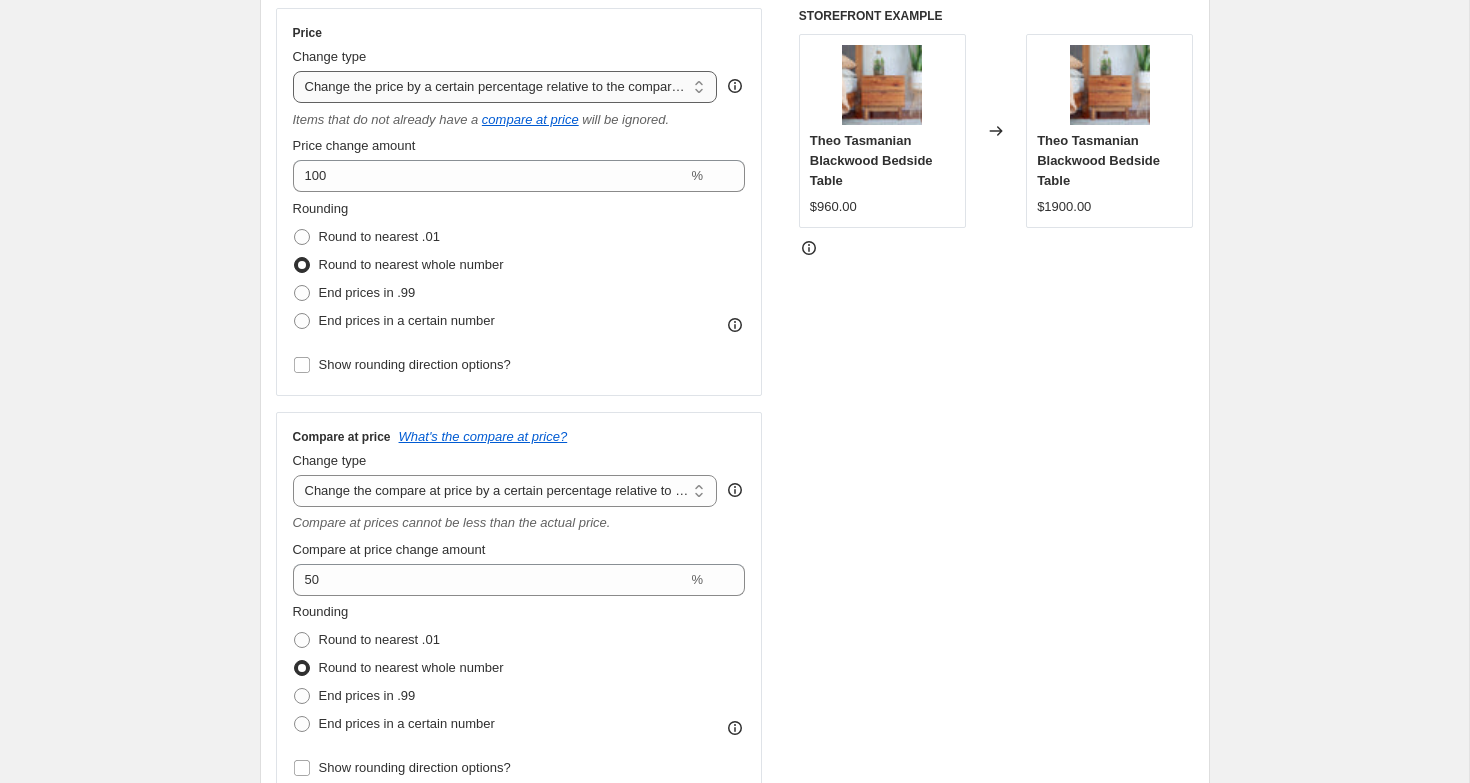 select on "pc" 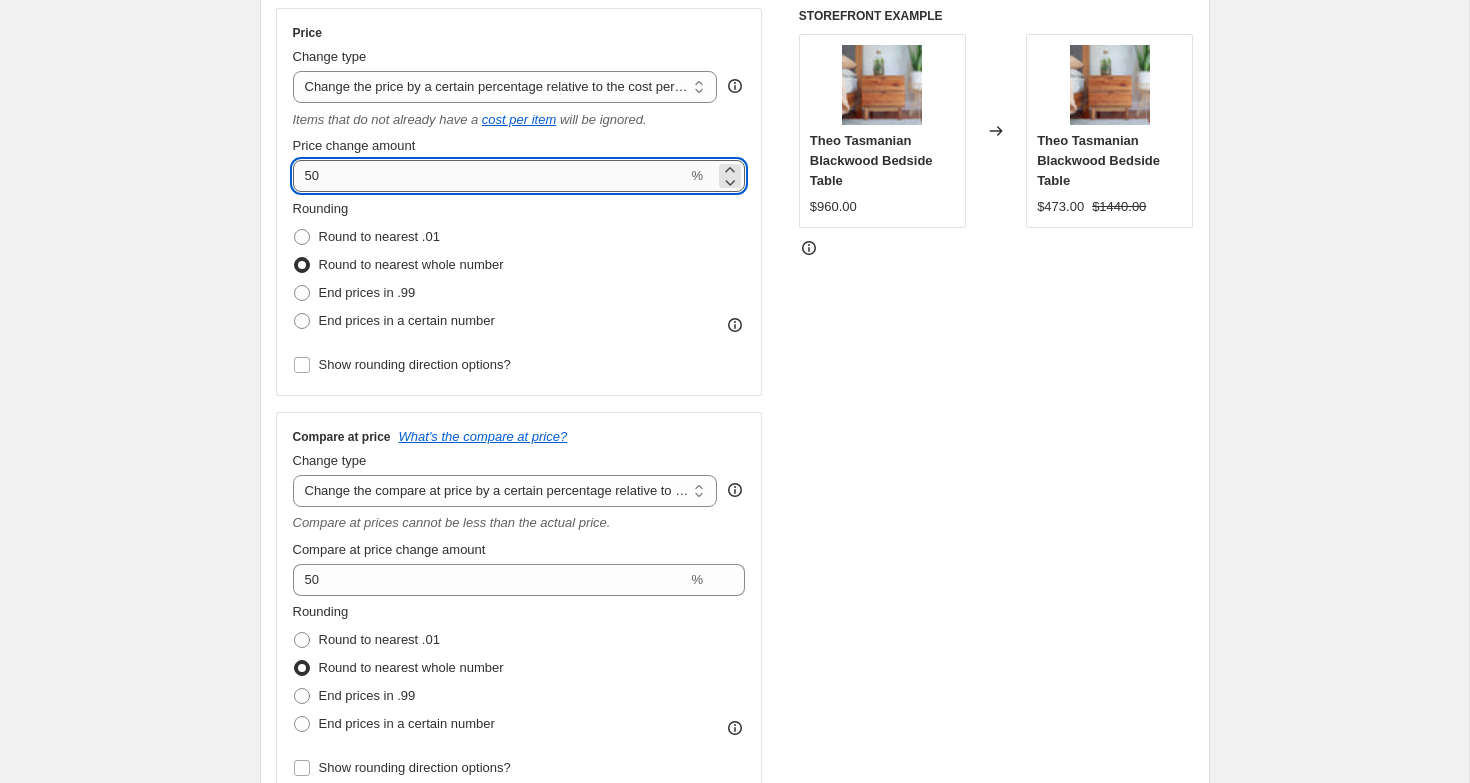 click on "50" at bounding box center [490, 176] 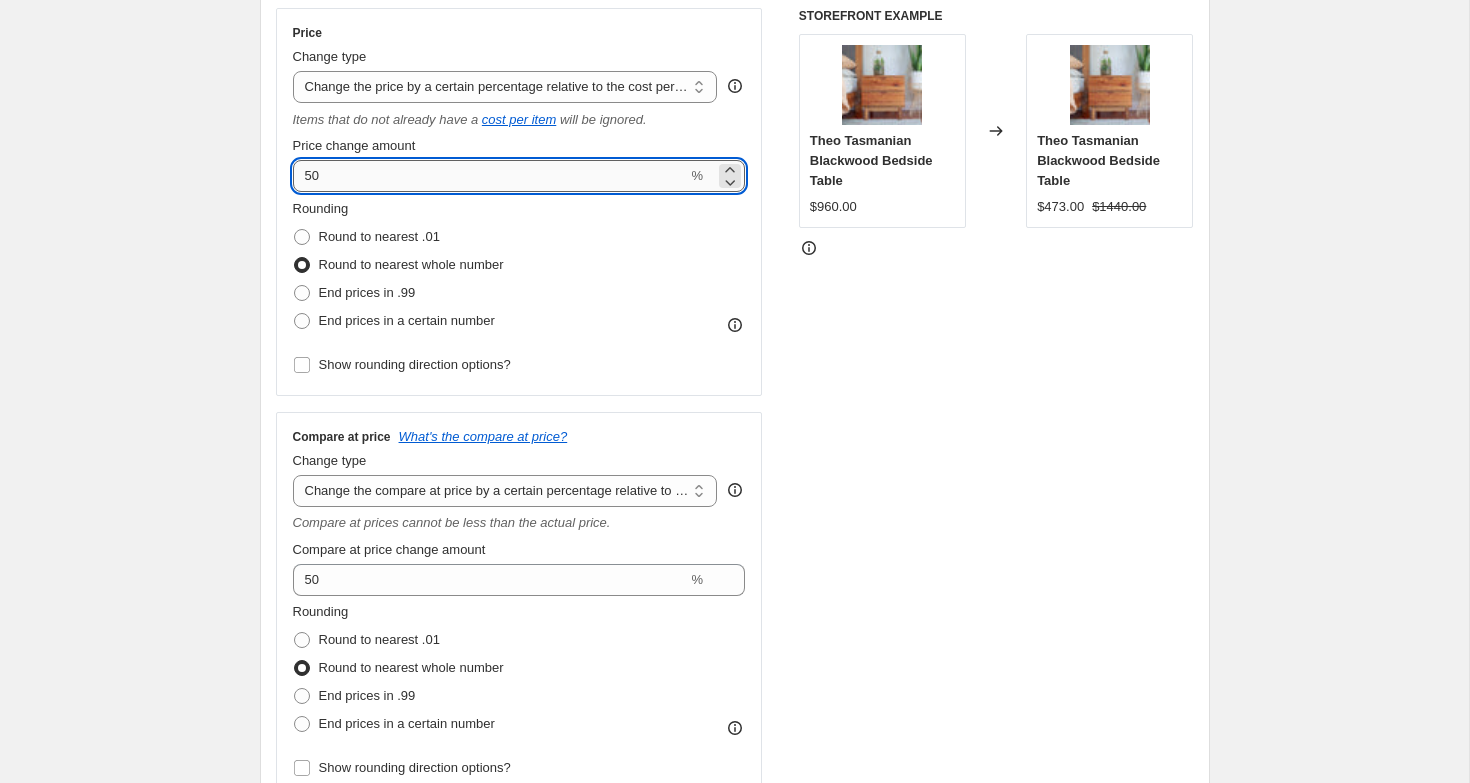 type on "5" 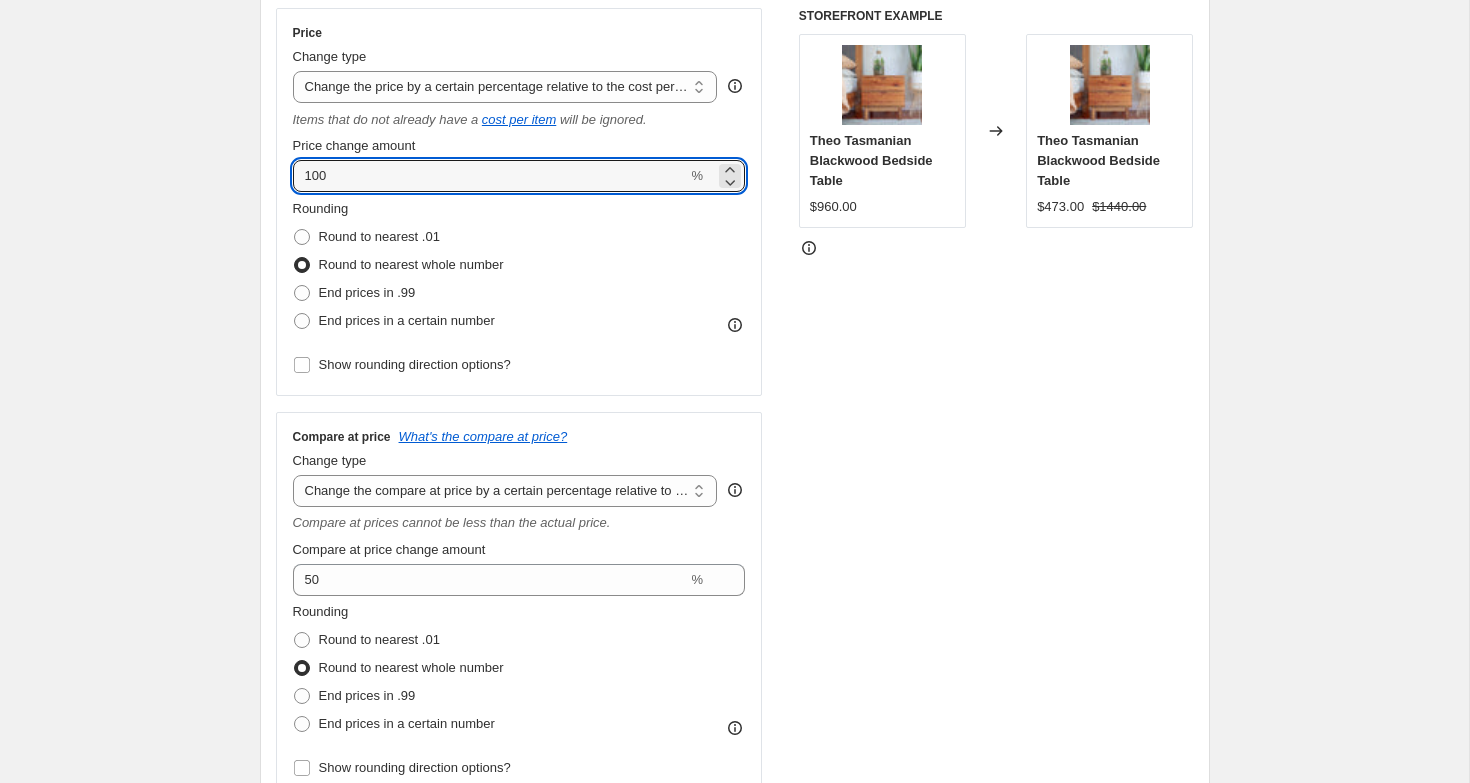 type on "100" 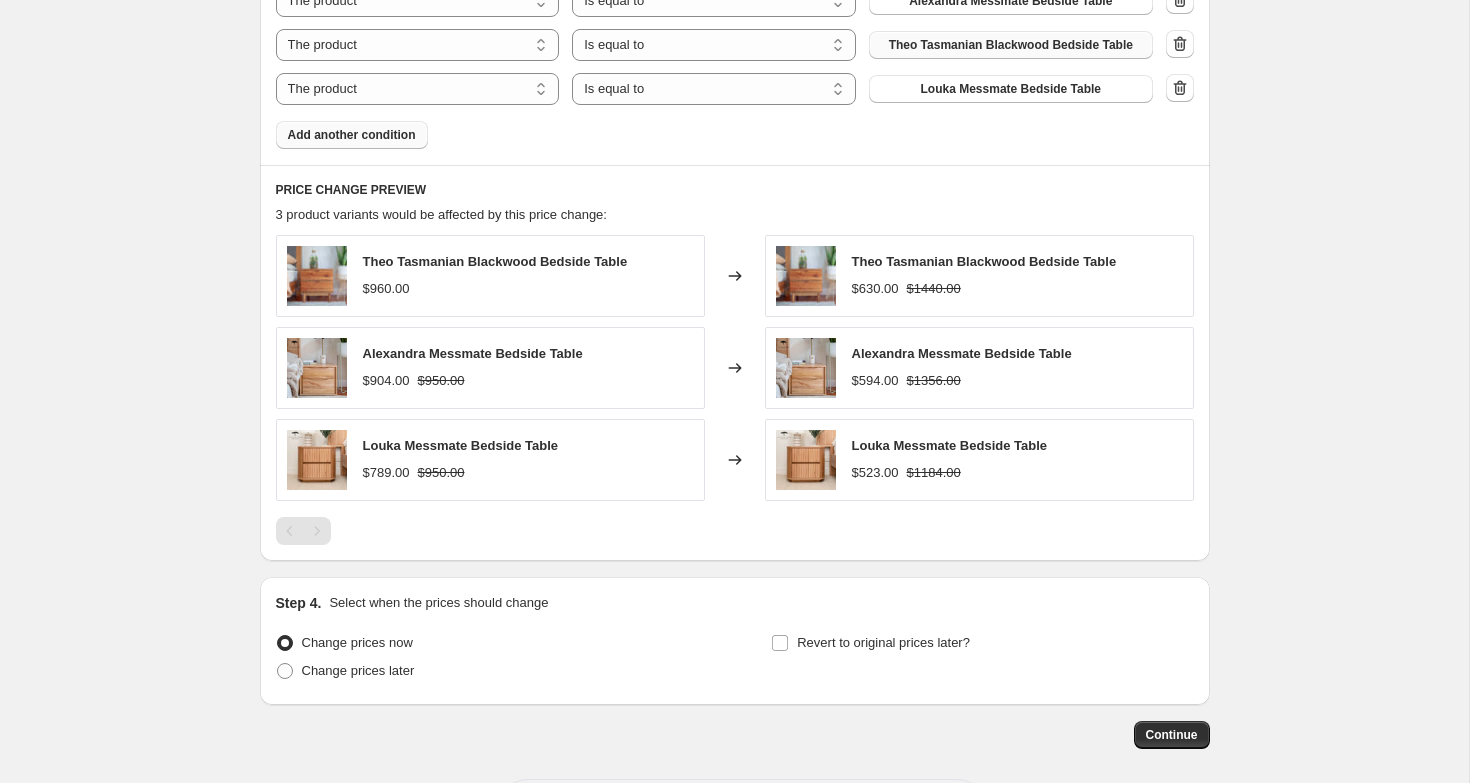scroll, scrollTop: 1611, scrollLeft: 0, axis: vertical 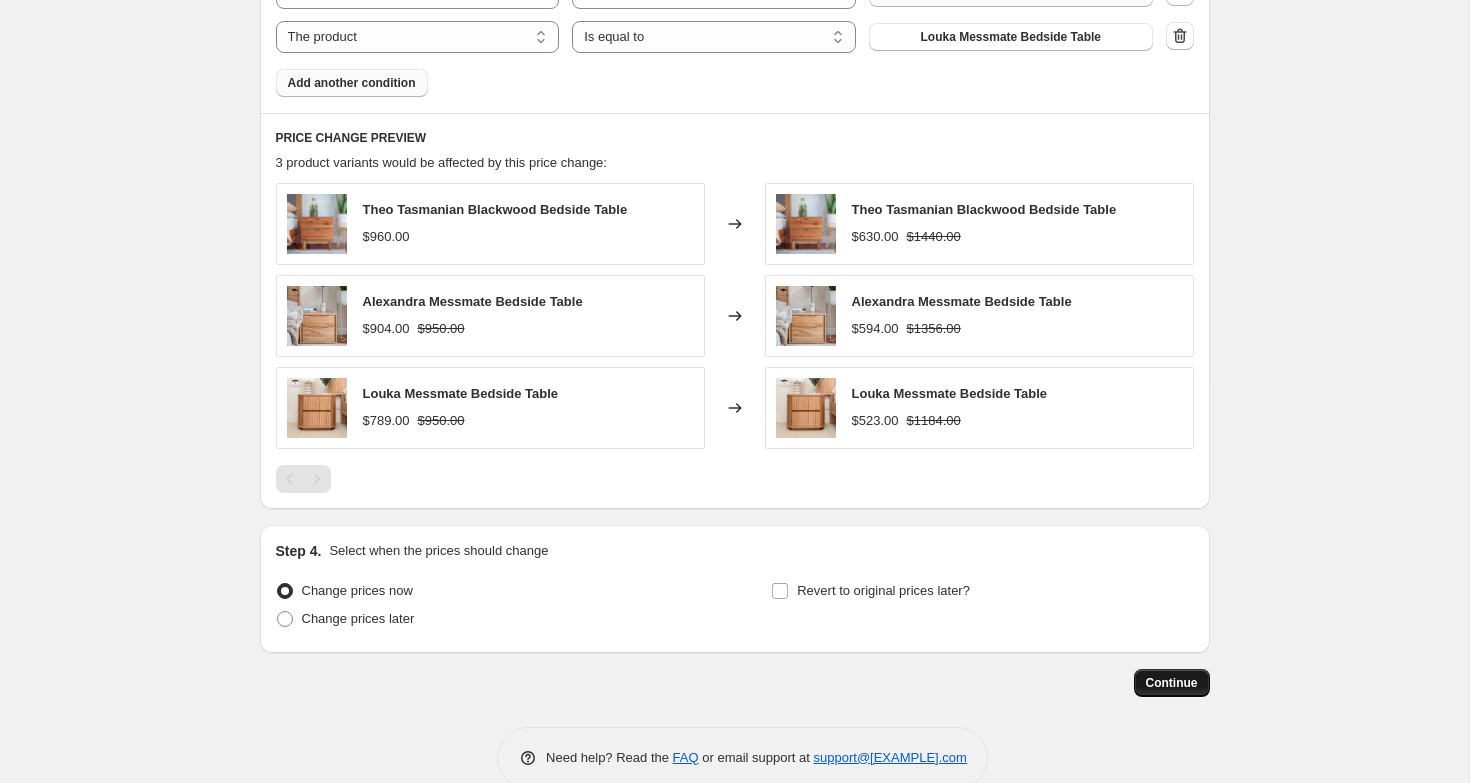 click on "Continue" at bounding box center (1172, 683) 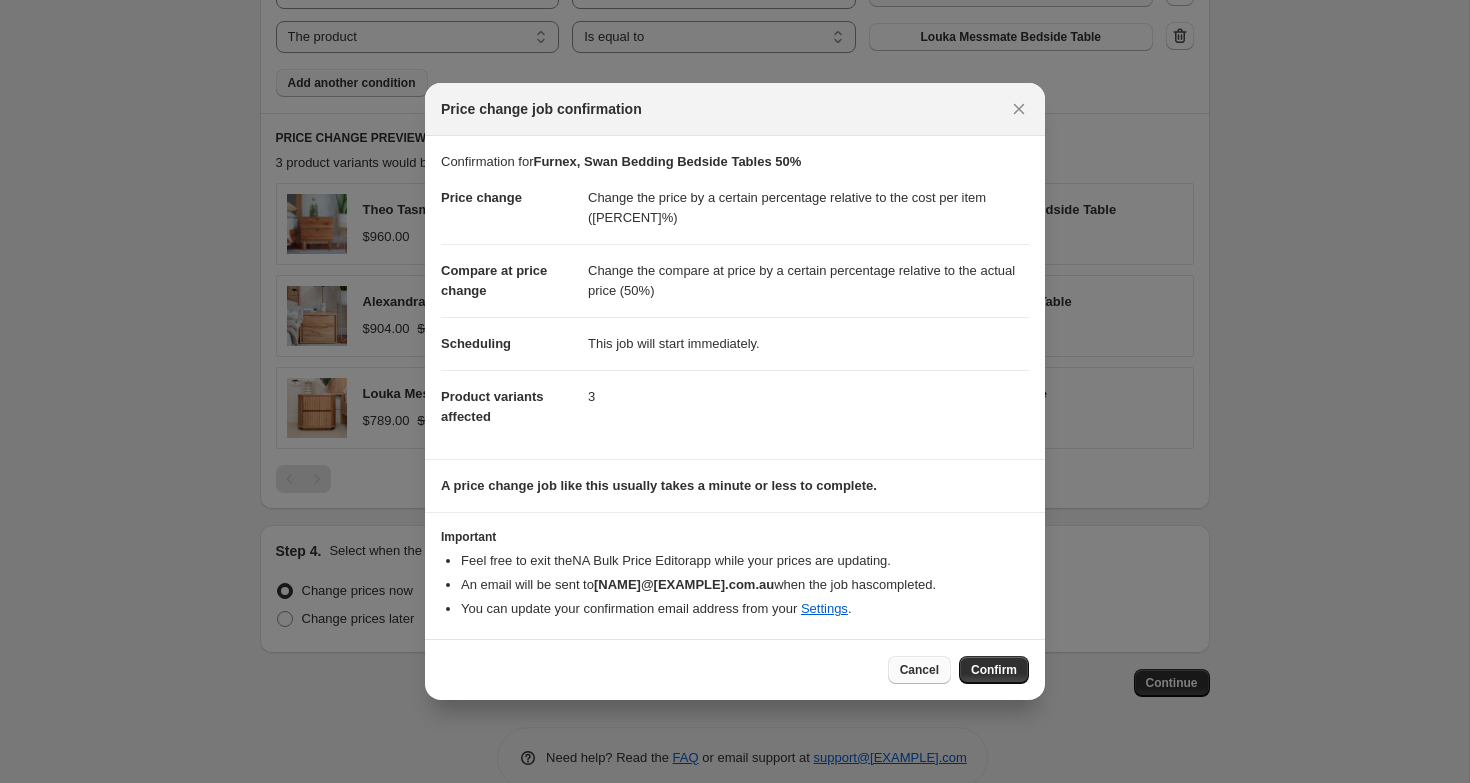 click on "Cancel" at bounding box center (919, 670) 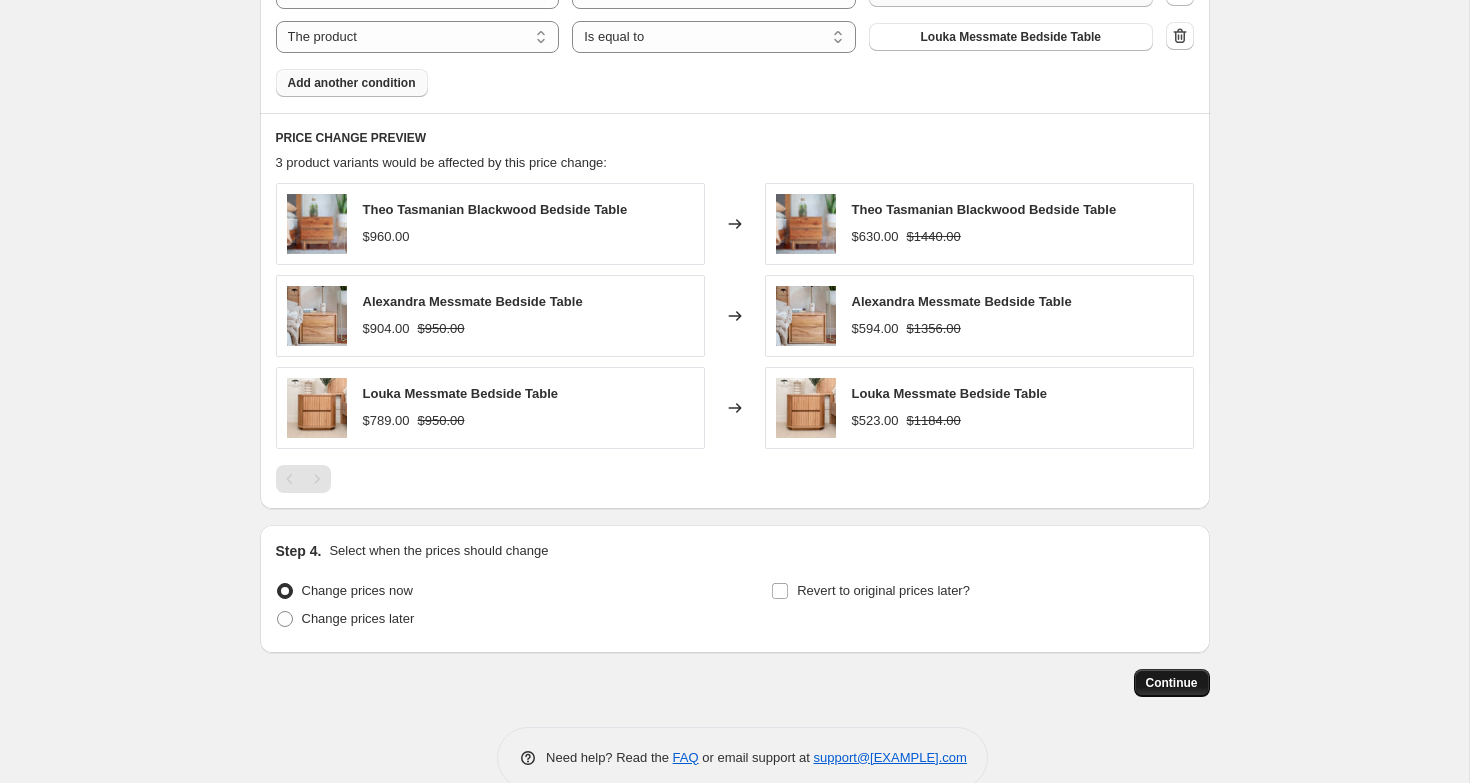 click on "Continue" at bounding box center (1172, 683) 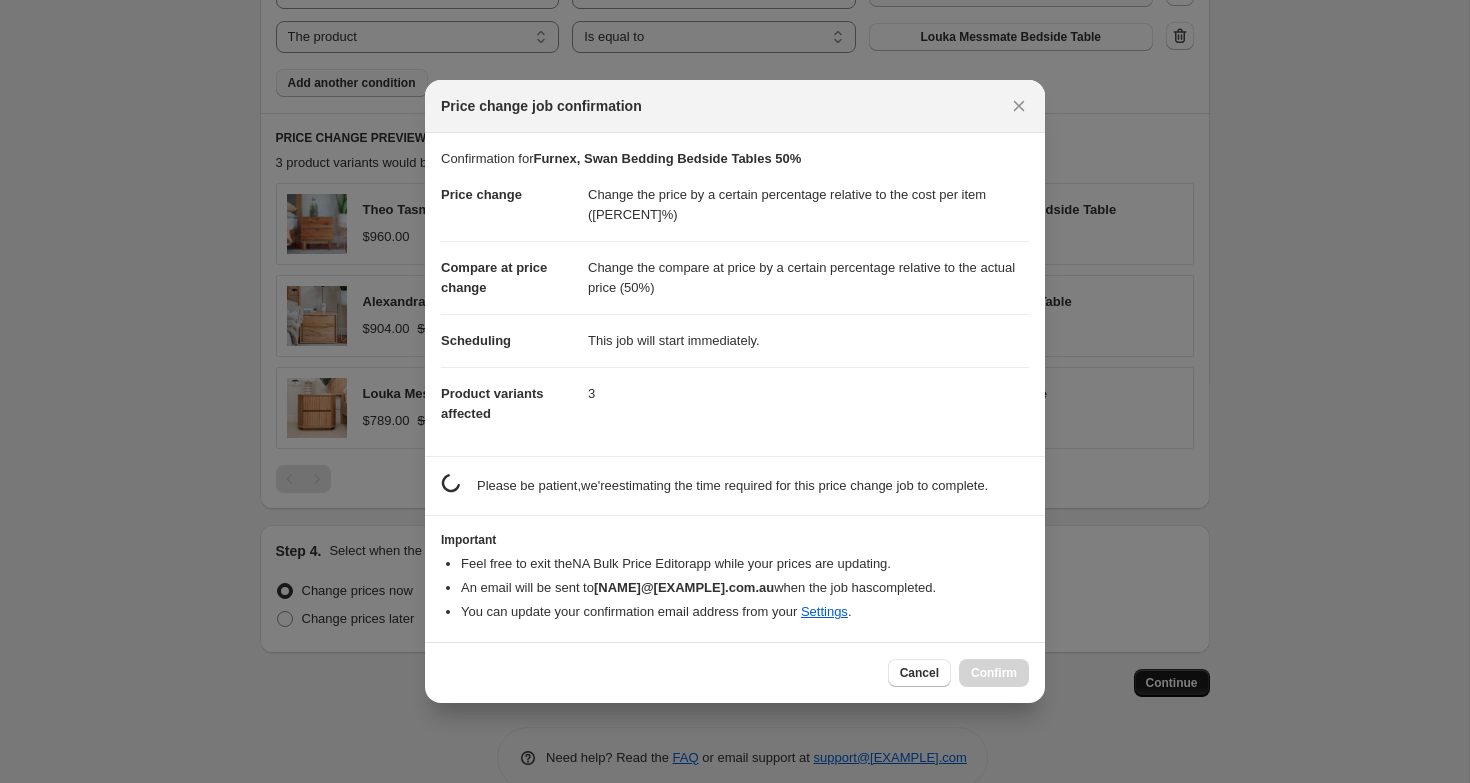 scroll, scrollTop: 0, scrollLeft: 0, axis: both 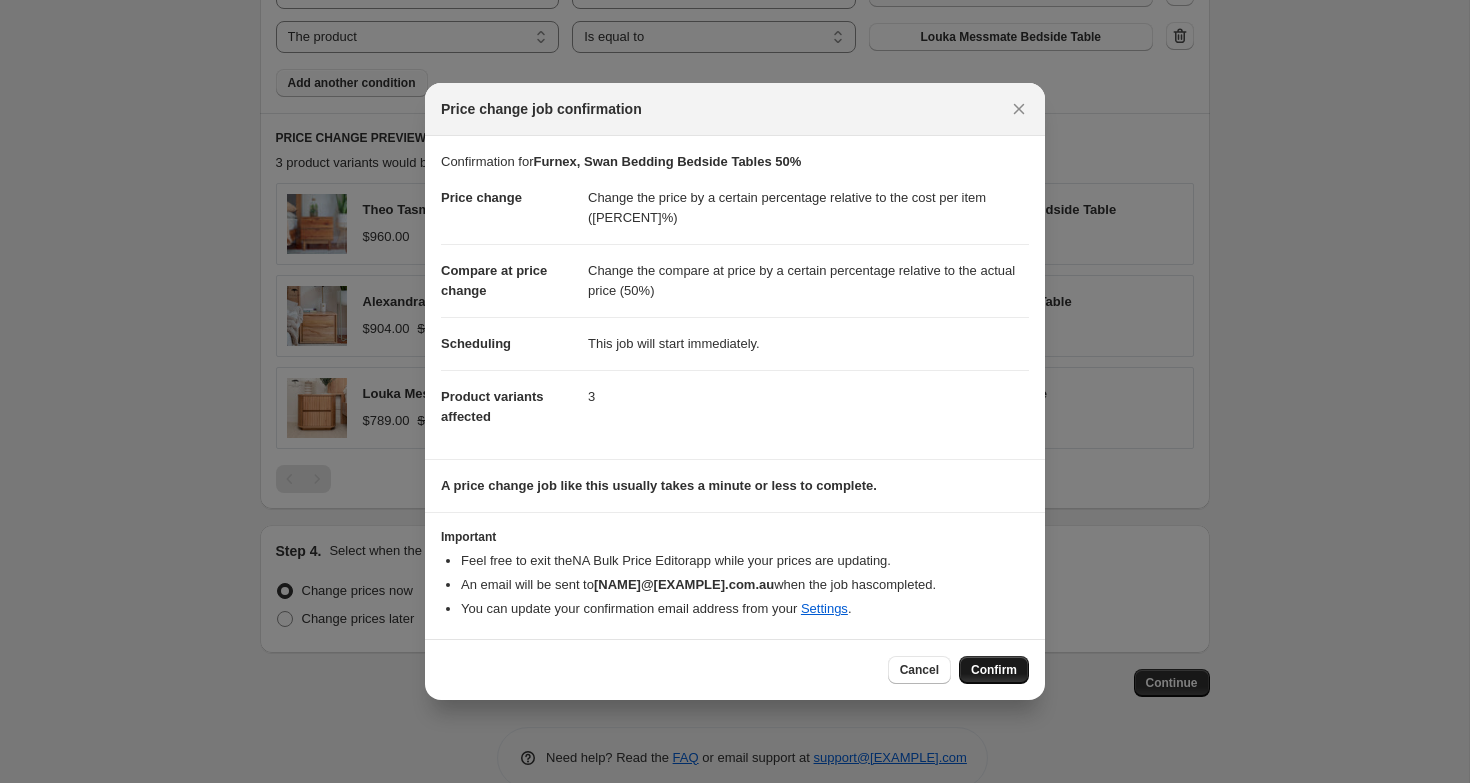 click on "Confirm" at bounding box center (994, 670) 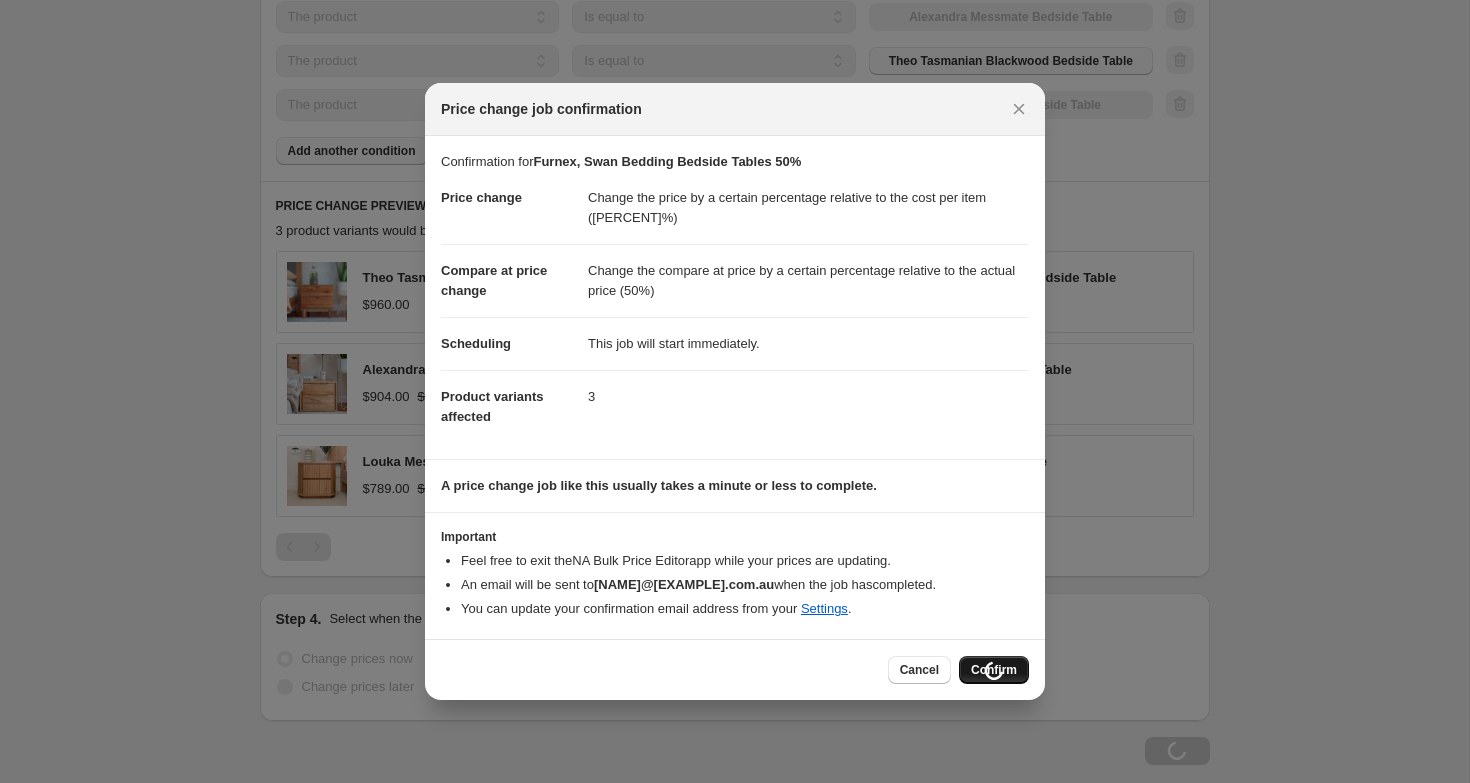 scroll, scrollTop: 1679, scrollLeft: 0, axis: vertical 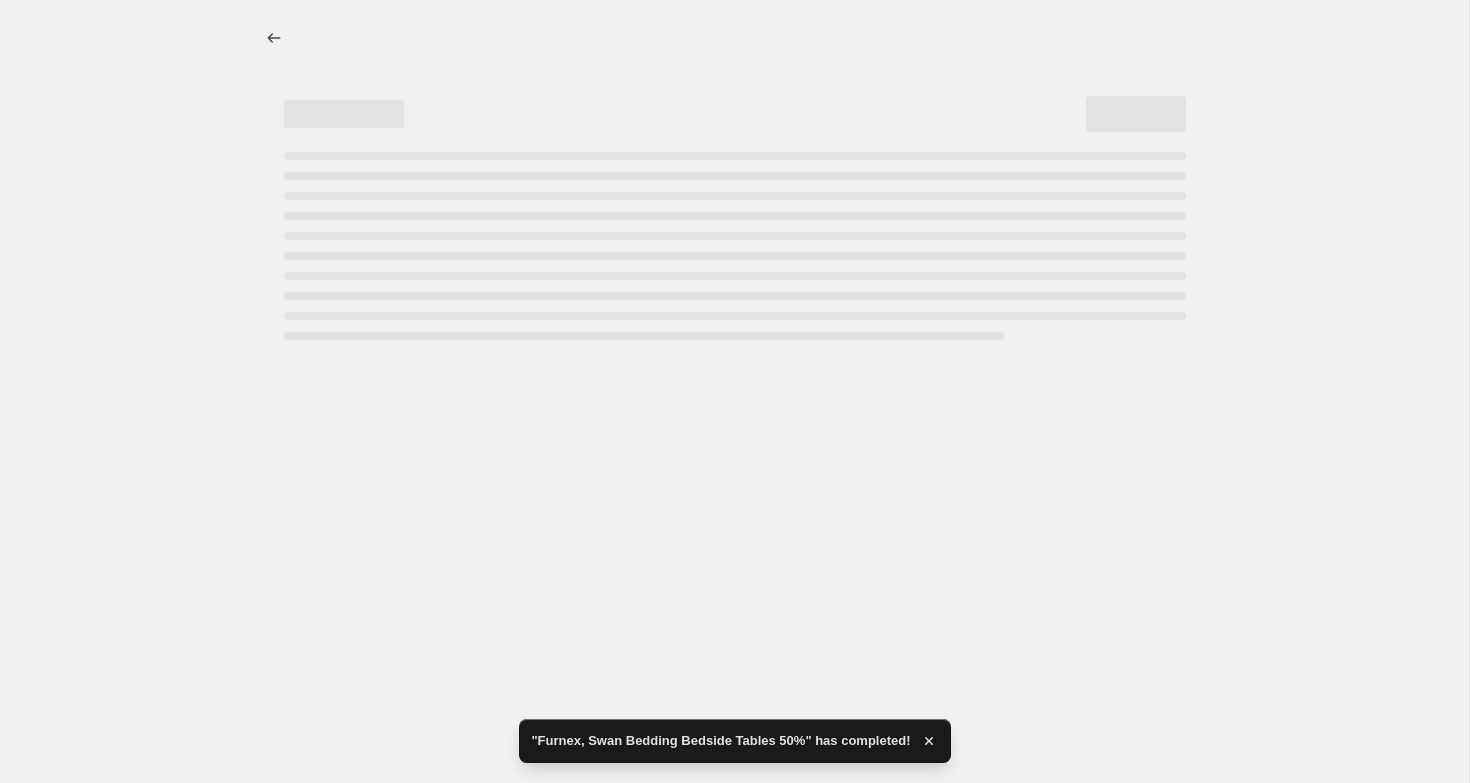 select on "pc" 